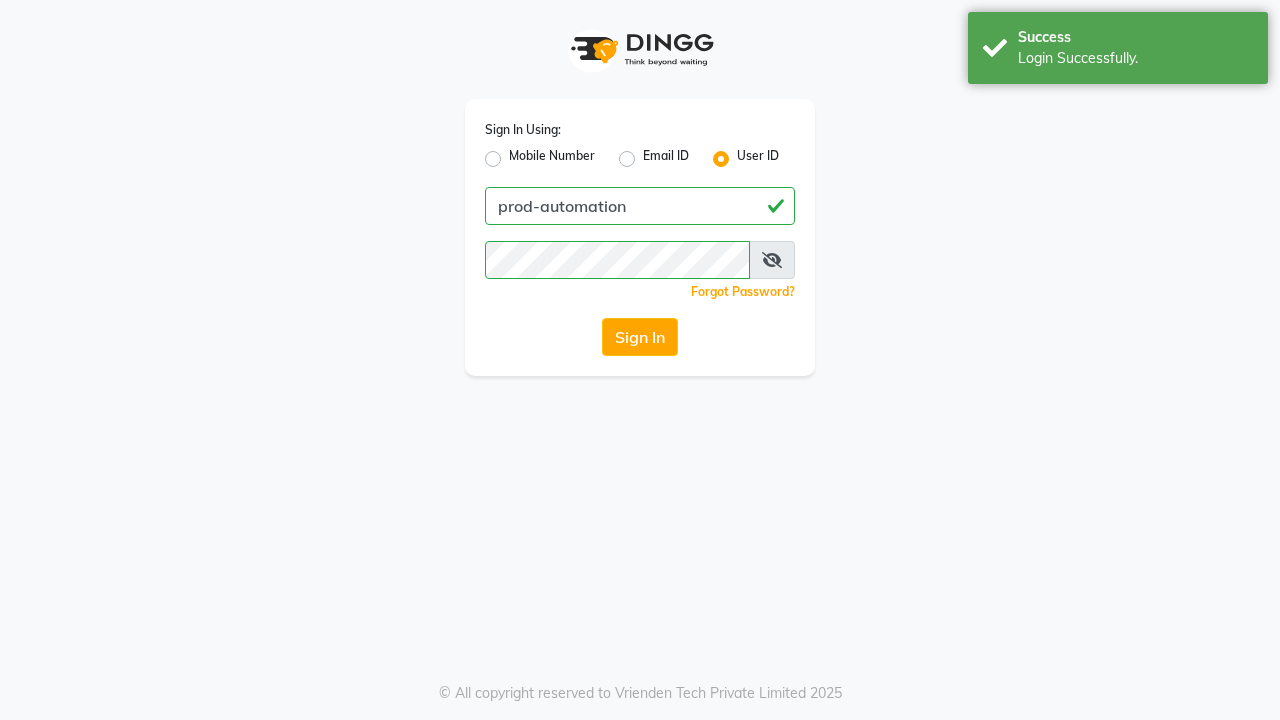 scroll, scrollTop: 0, scrollLeft: 0, axis: both 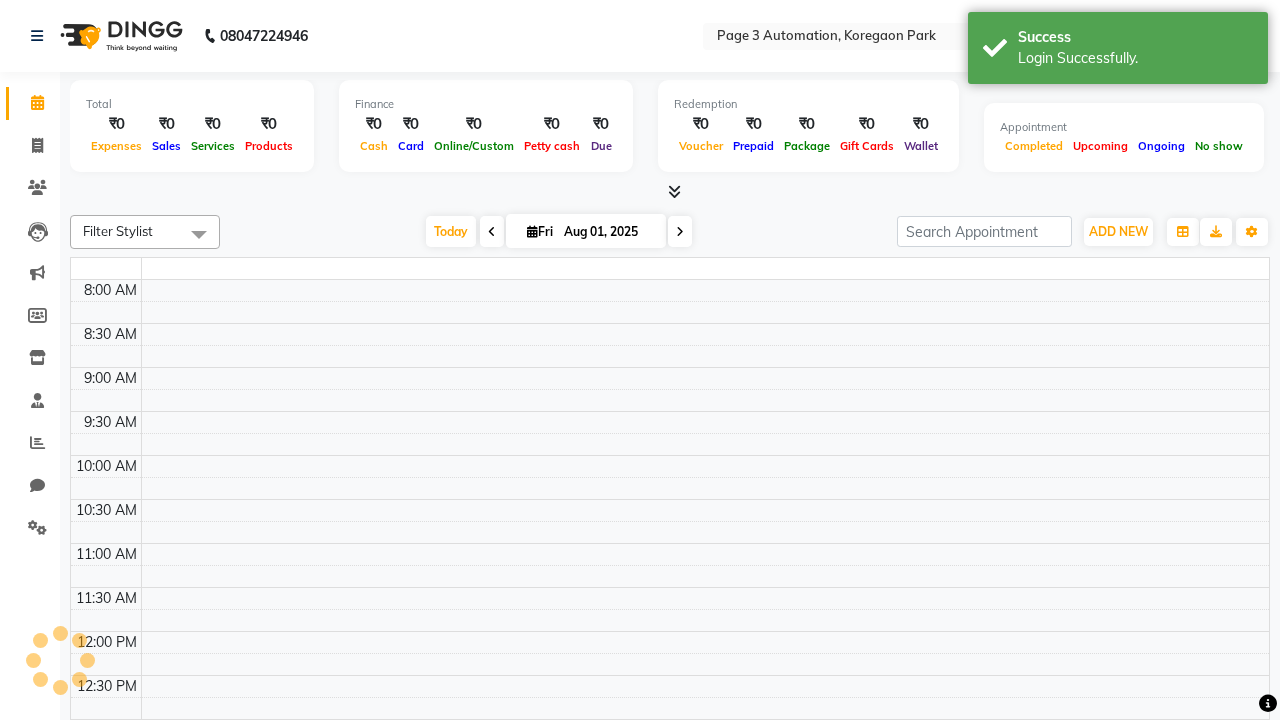 select on "en" 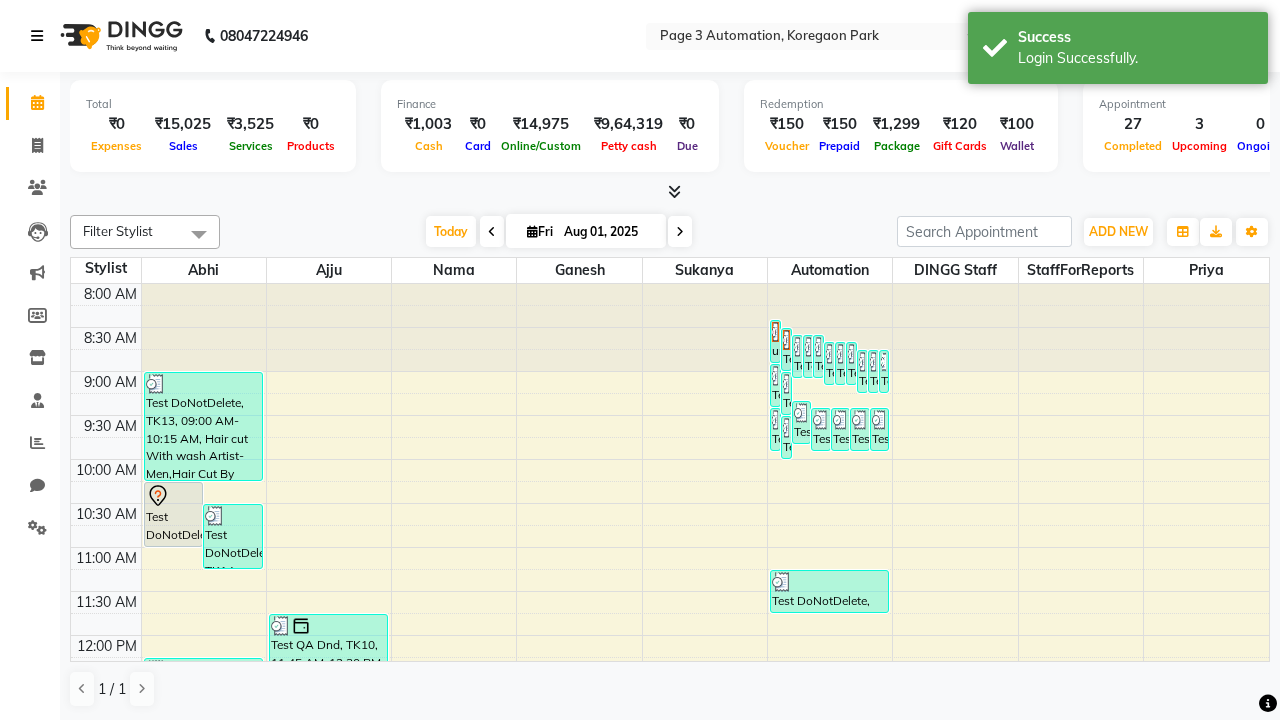 click at bounding box center (37, 36) 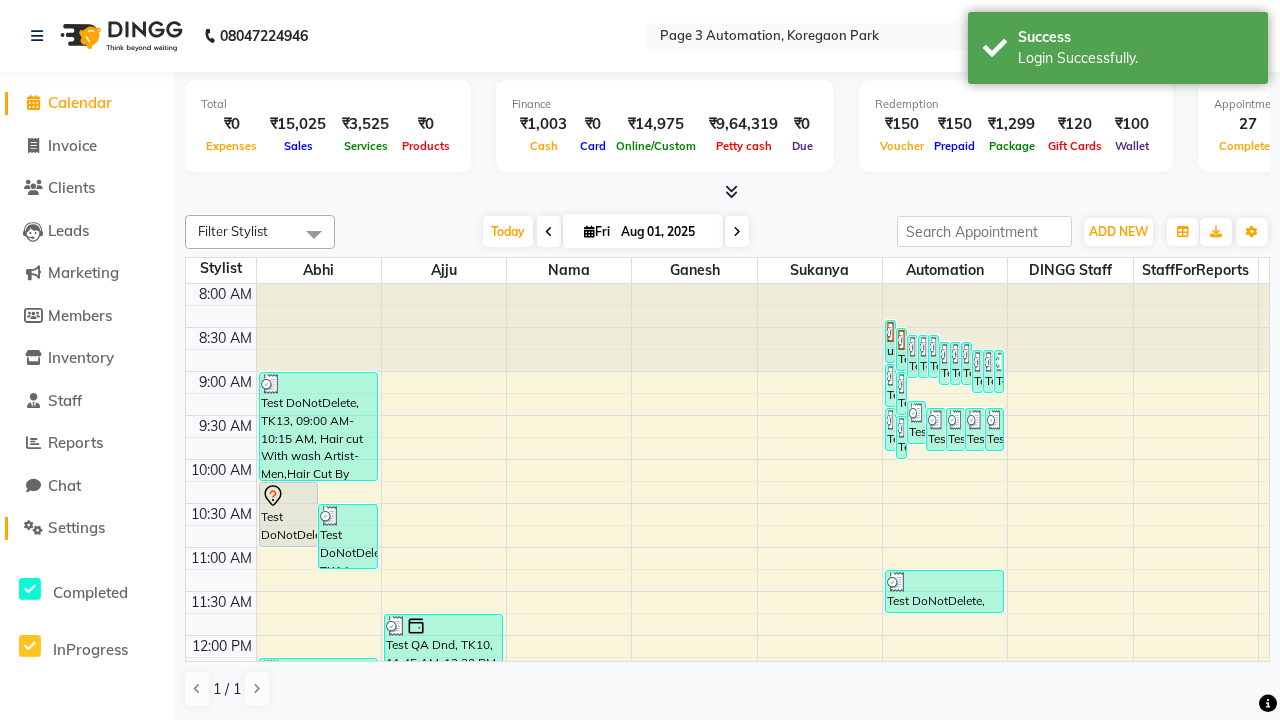 click on "Settings" 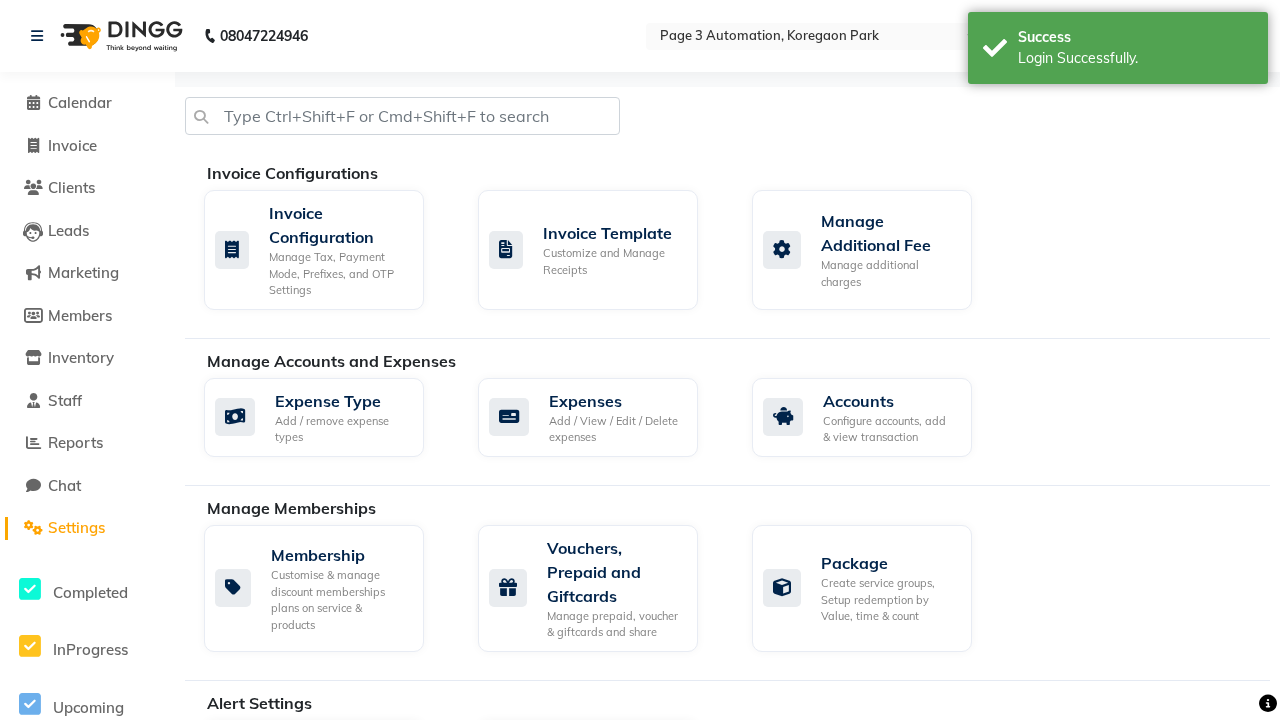 click on "Manage reset opening cash, change password." 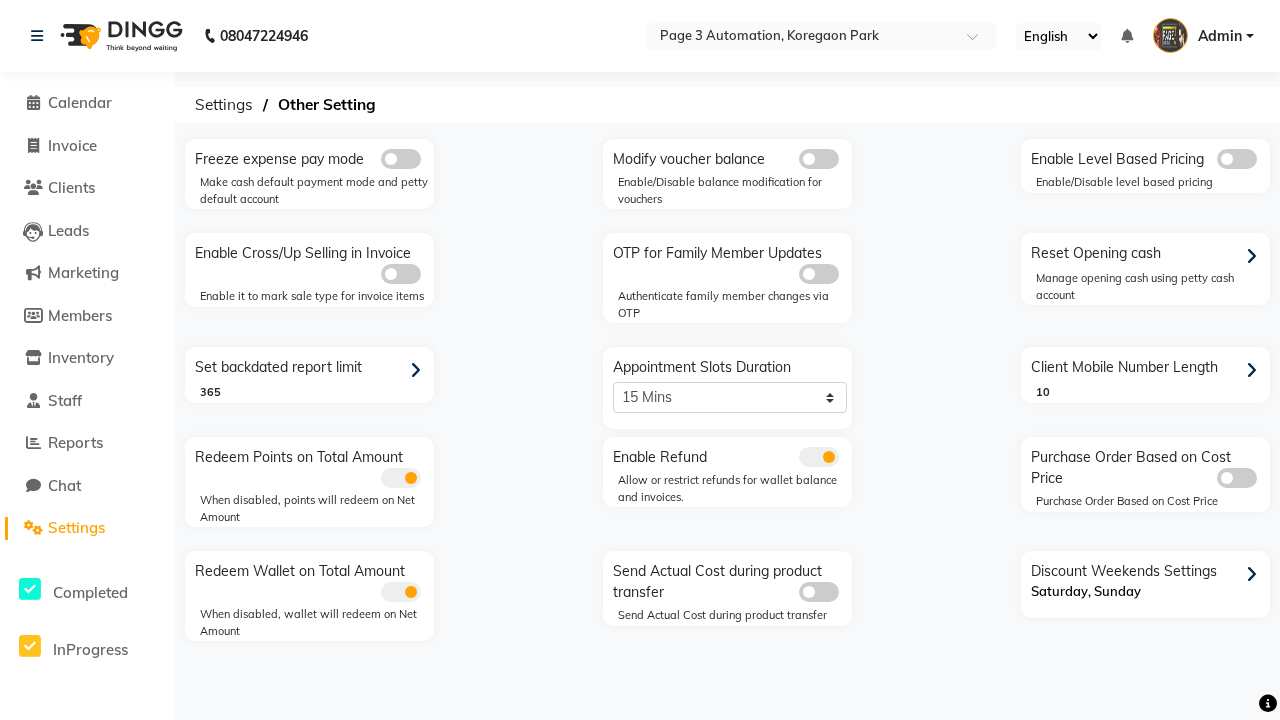 click 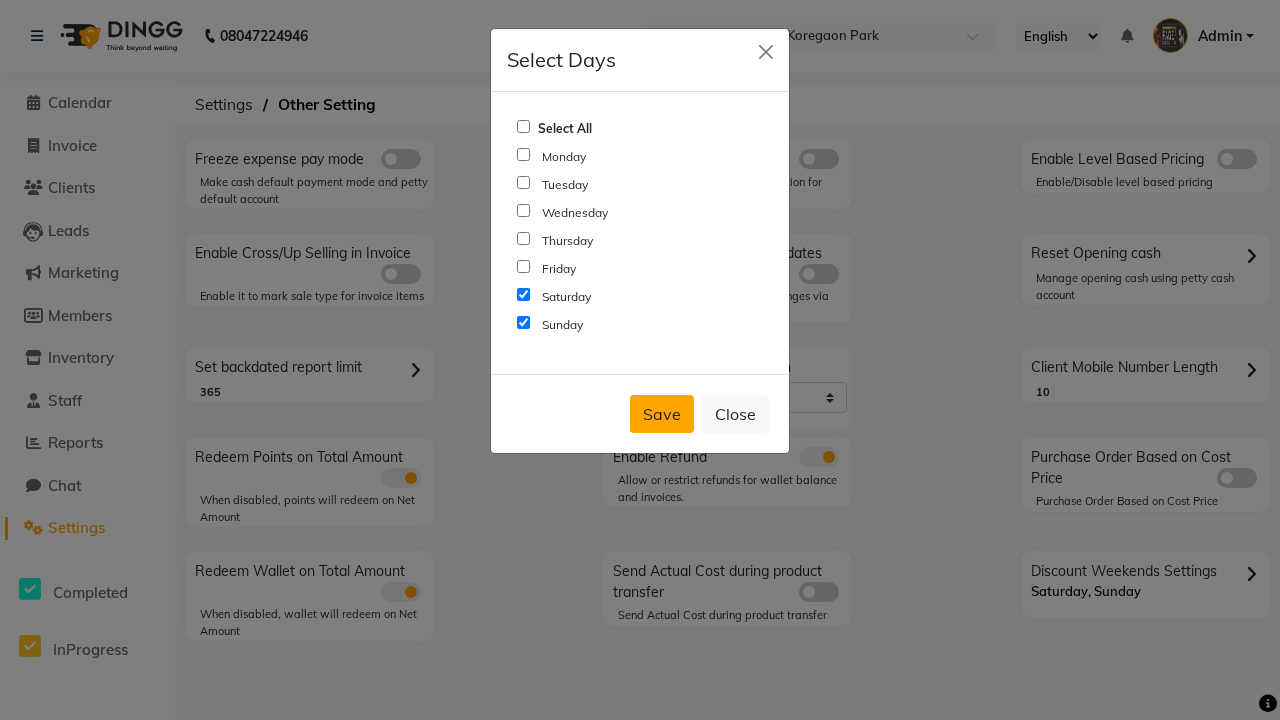 click on "Save" 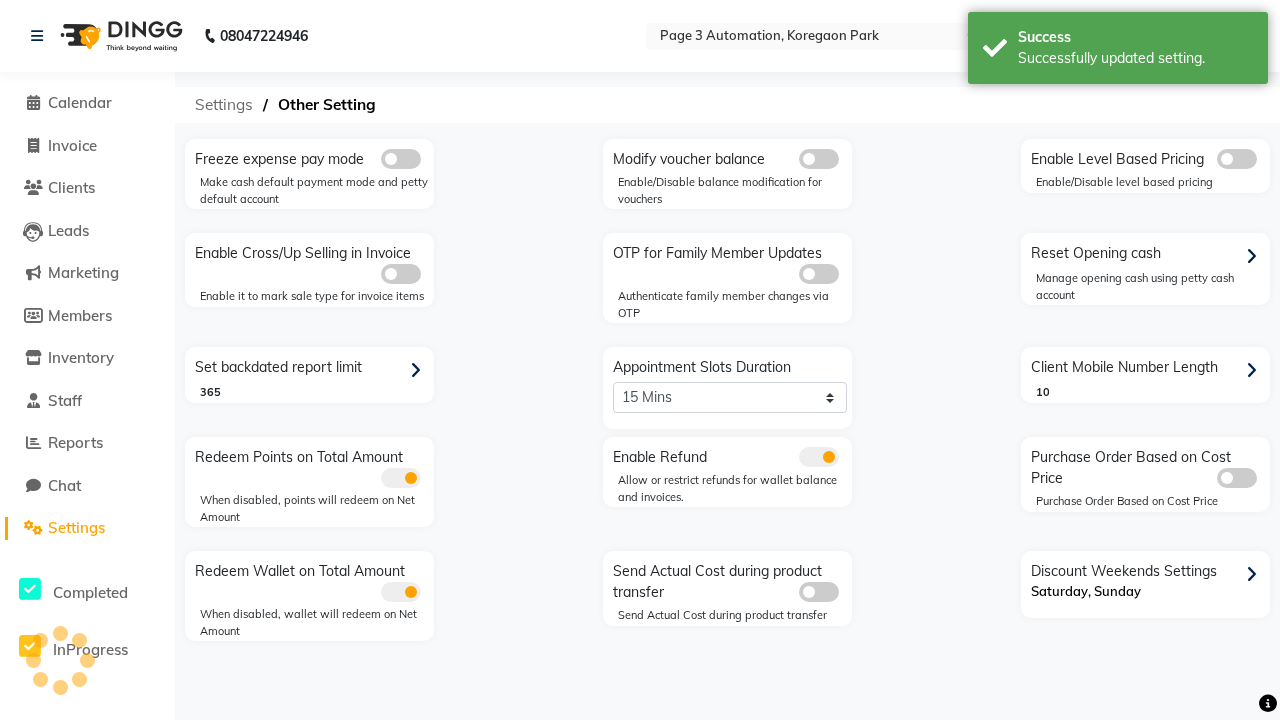 click on "Settings" 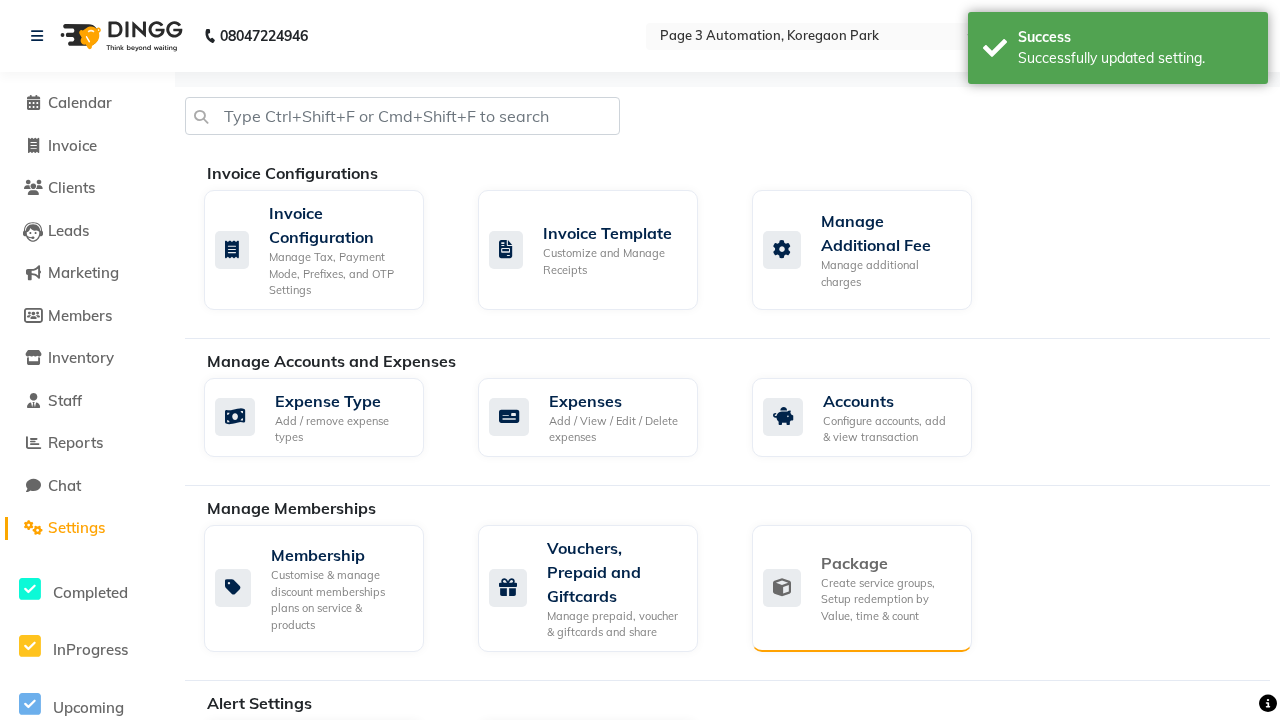 click on "Package" 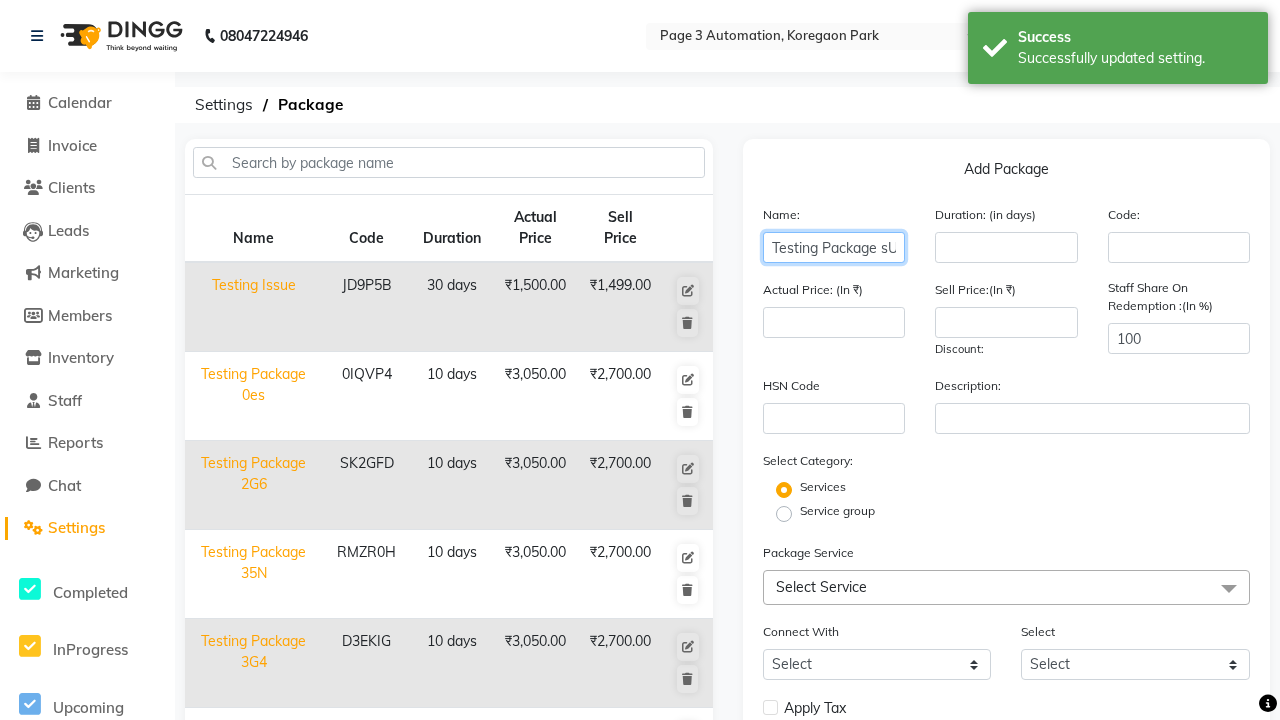 type on "Testing Package sU6" 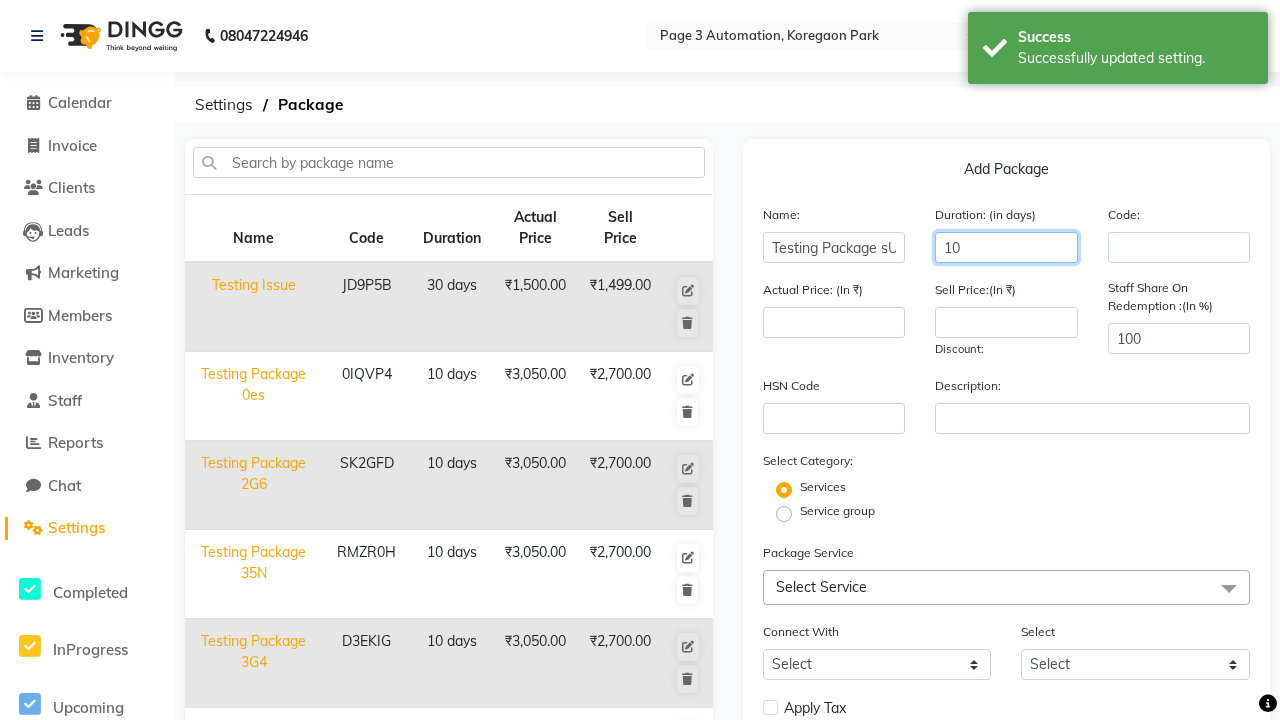 type on "10" 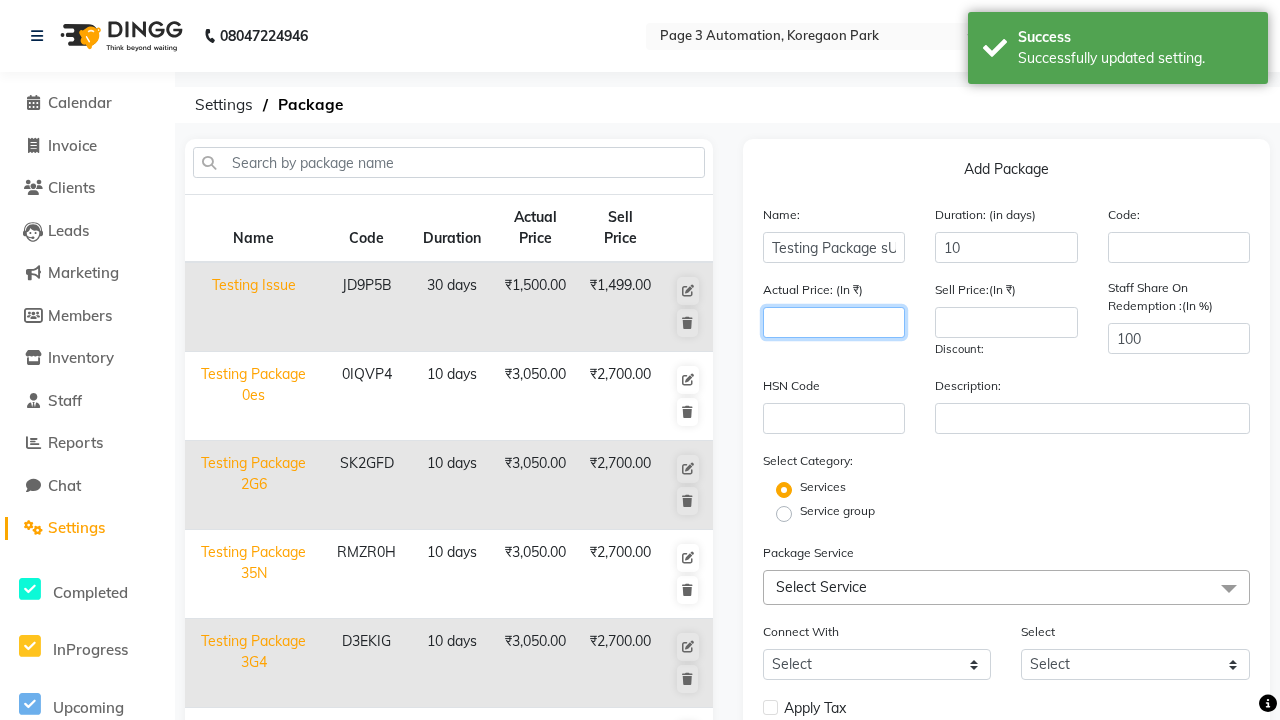 scroll, scrollTop: 0, scrollLeft: 0, axis: both 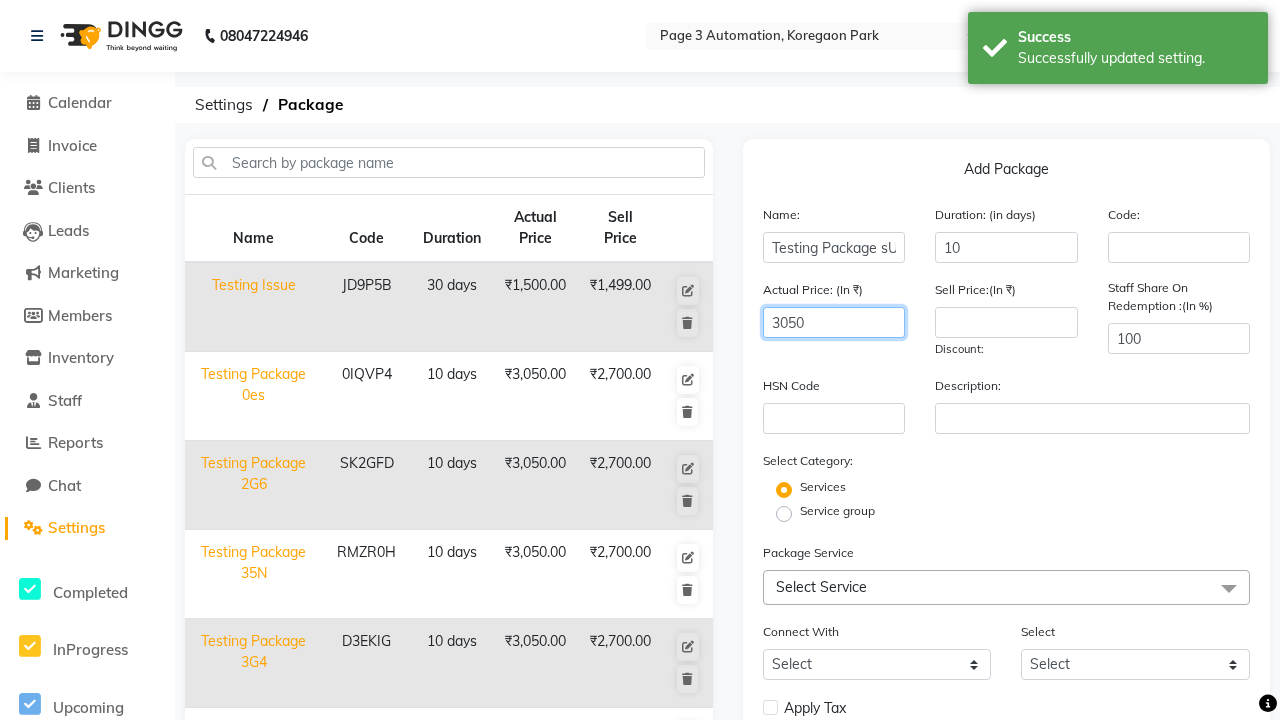 type on "3050" 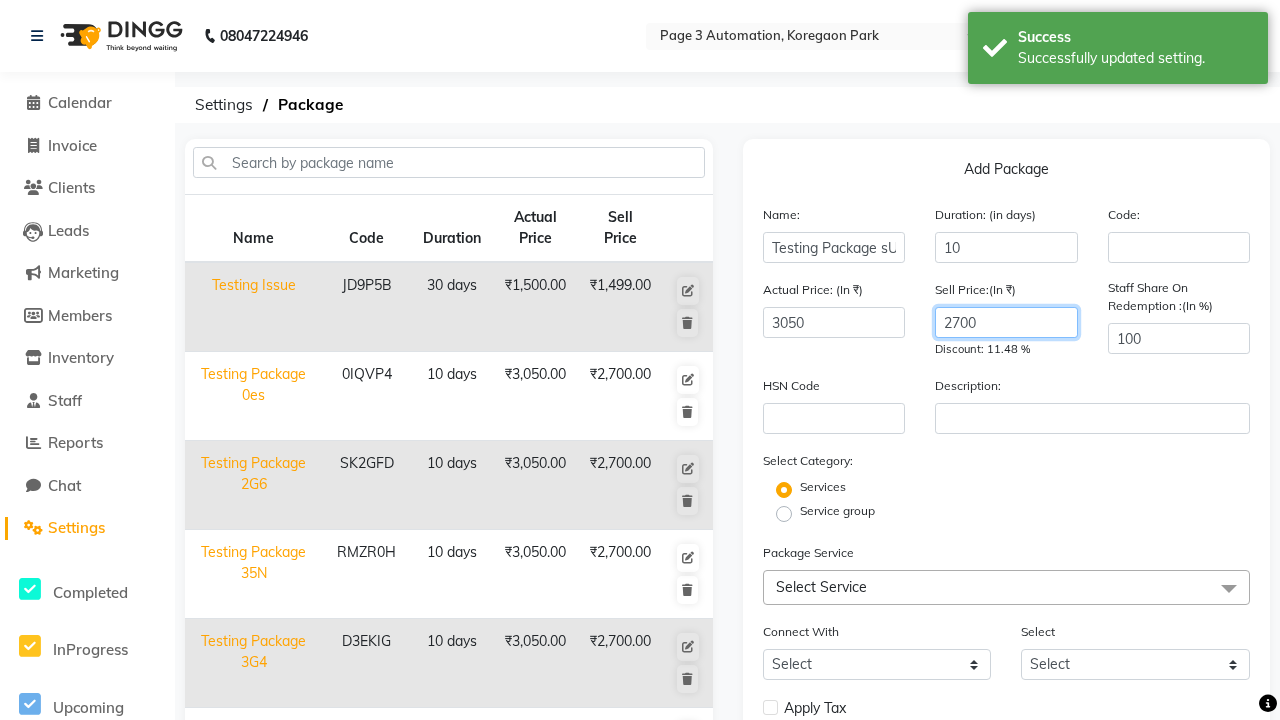 type on "2700" 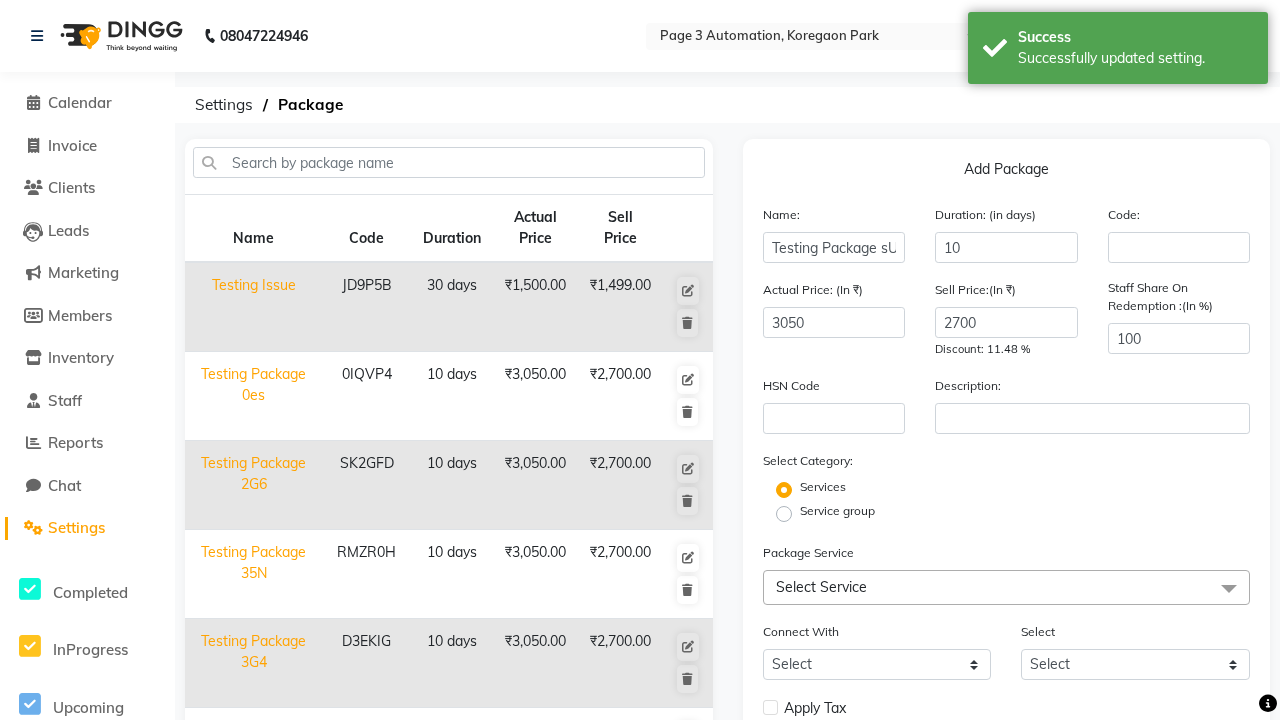 click on "Service group" 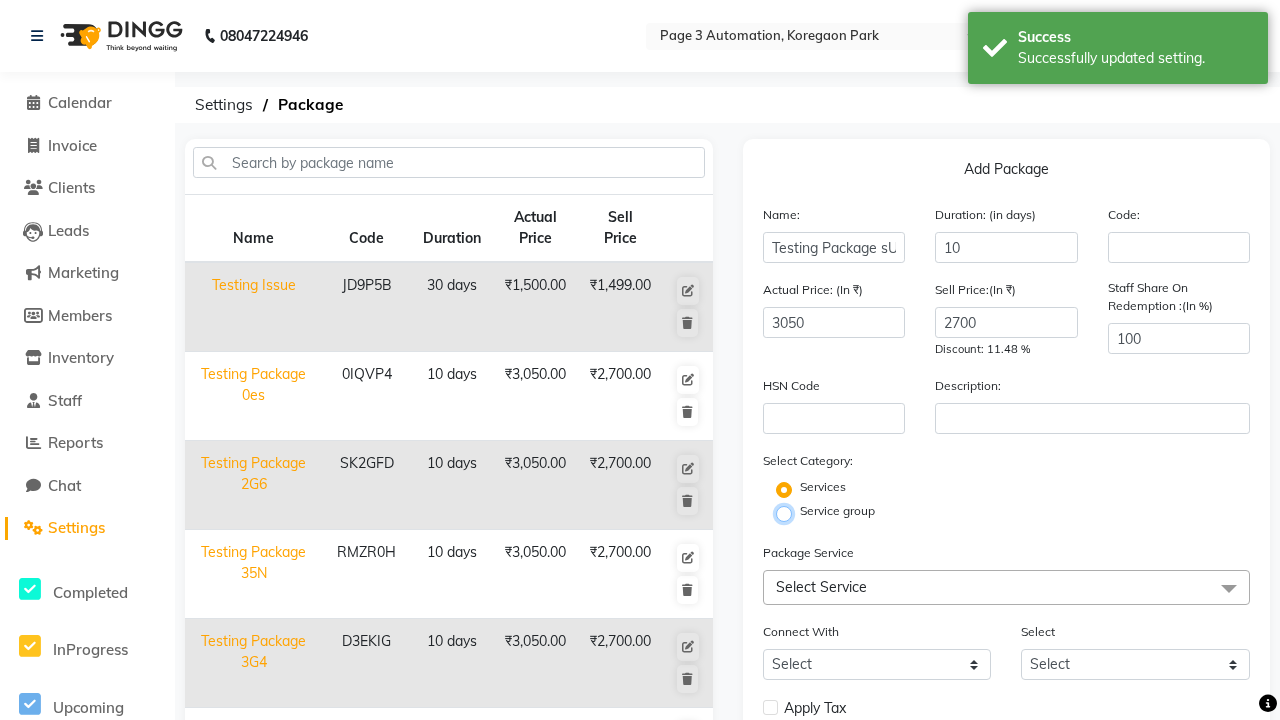 click on "Service group" at bounding box center [790, 512] 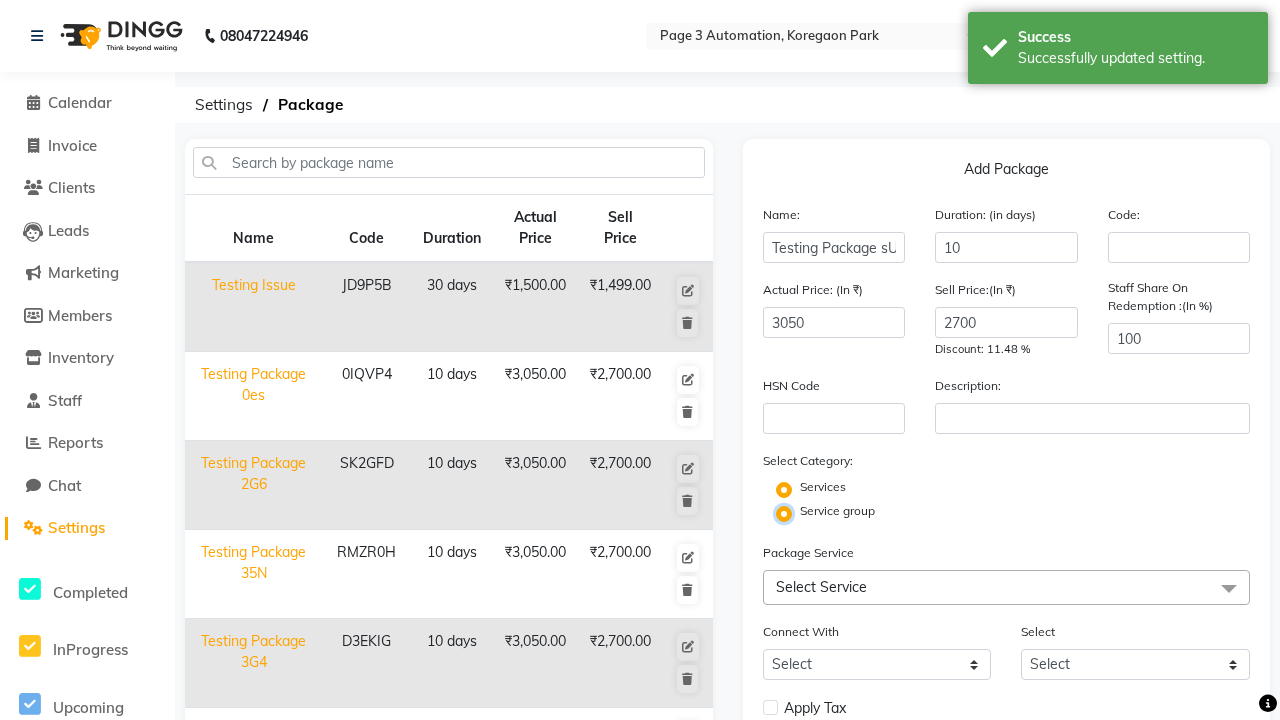 radio on "false" 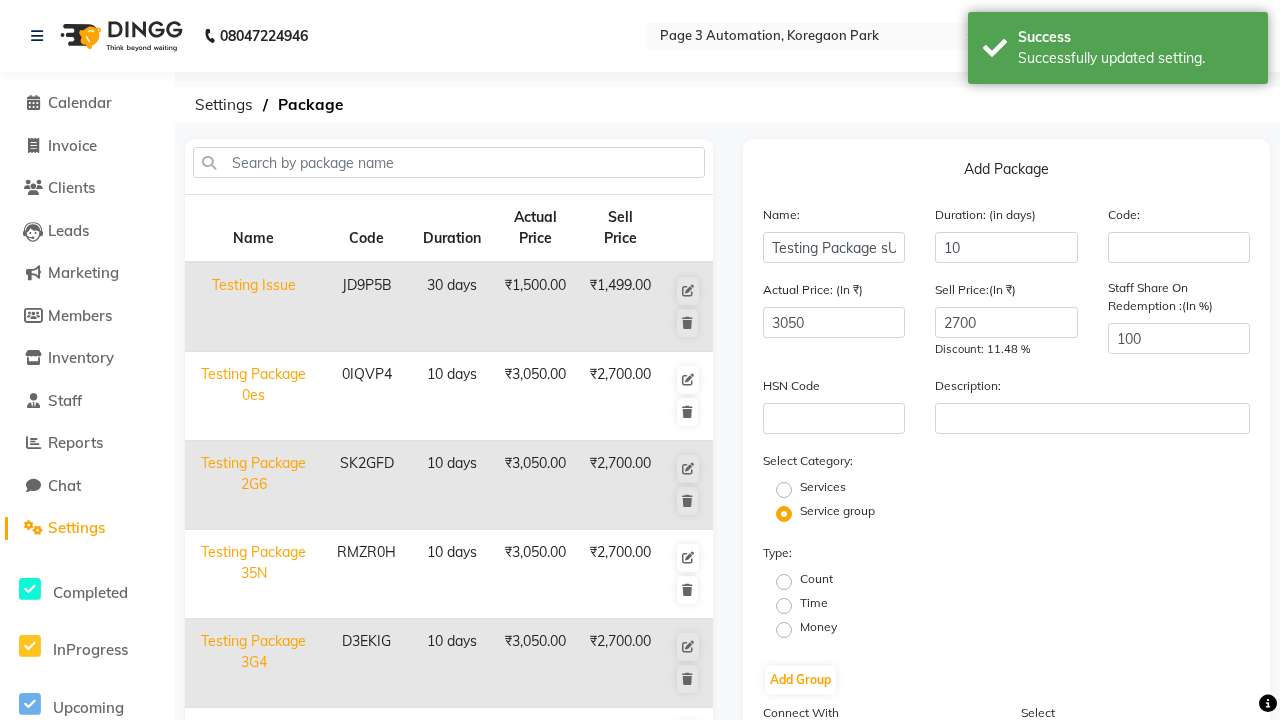 click on "Money" 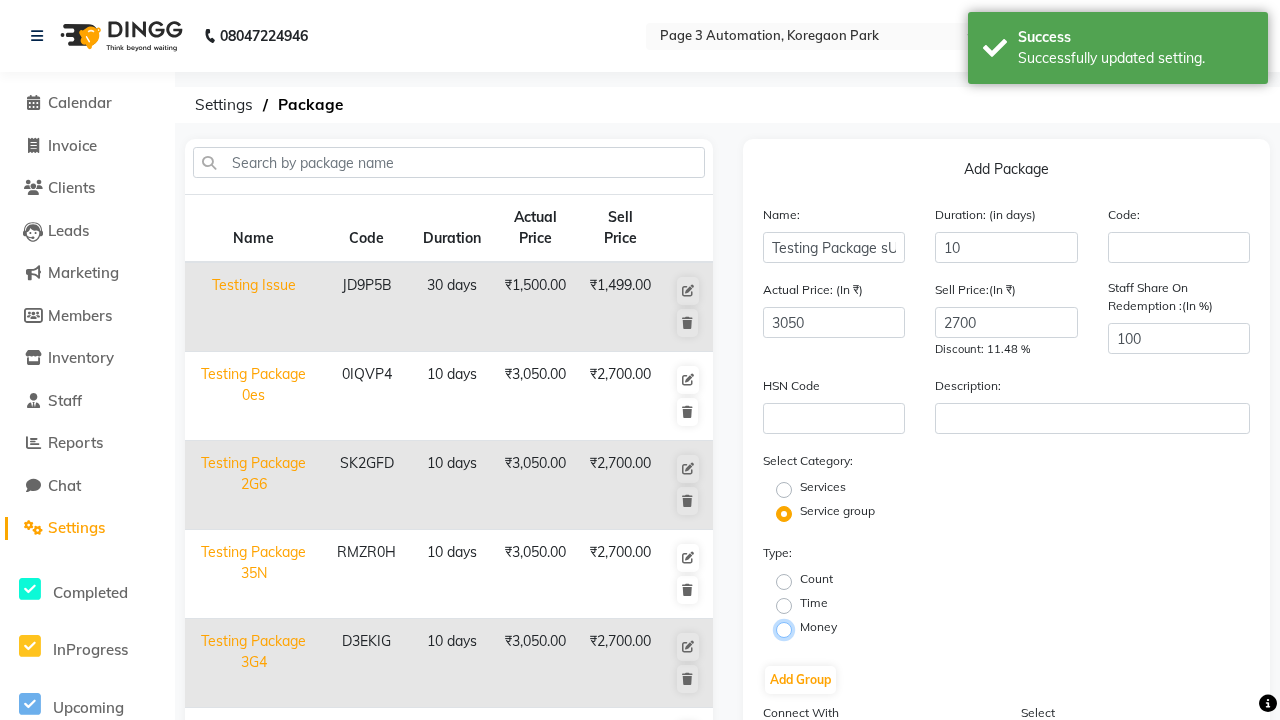 click on "Money" at bounding box center (790, 628) 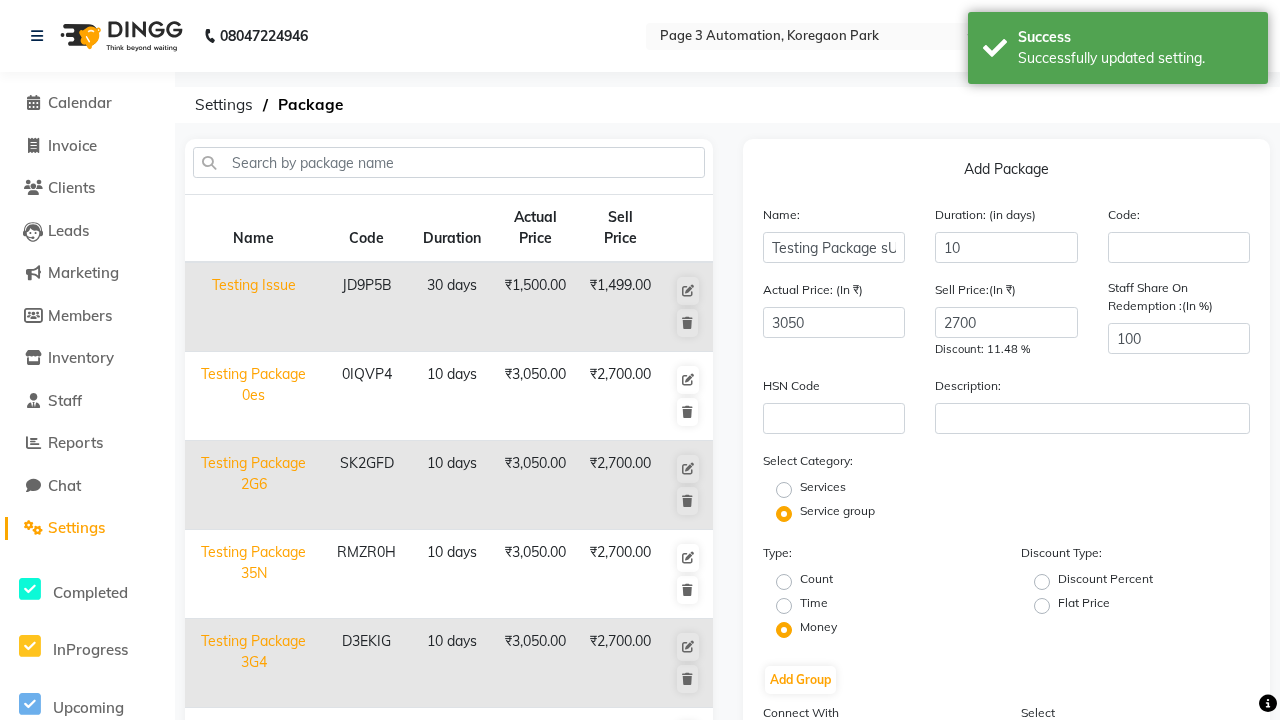 click on "Flat Price" 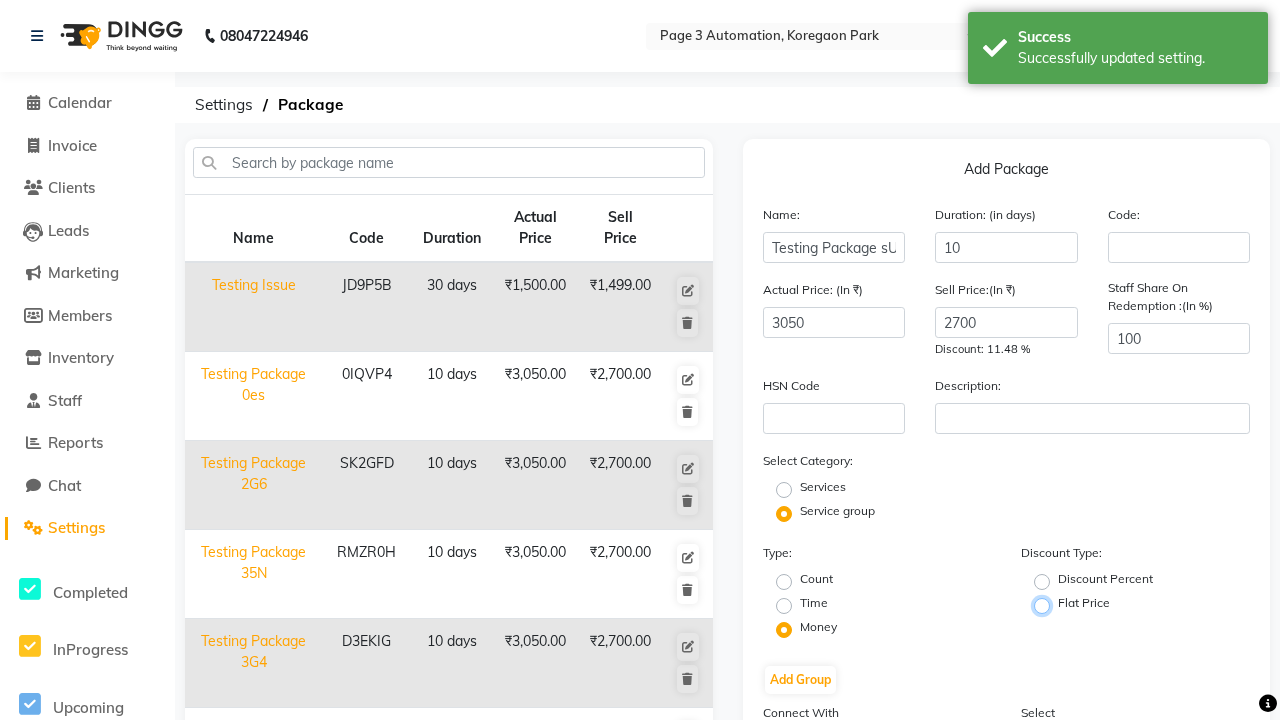 click on "Flat Price" at bounding box center (1048, 604) 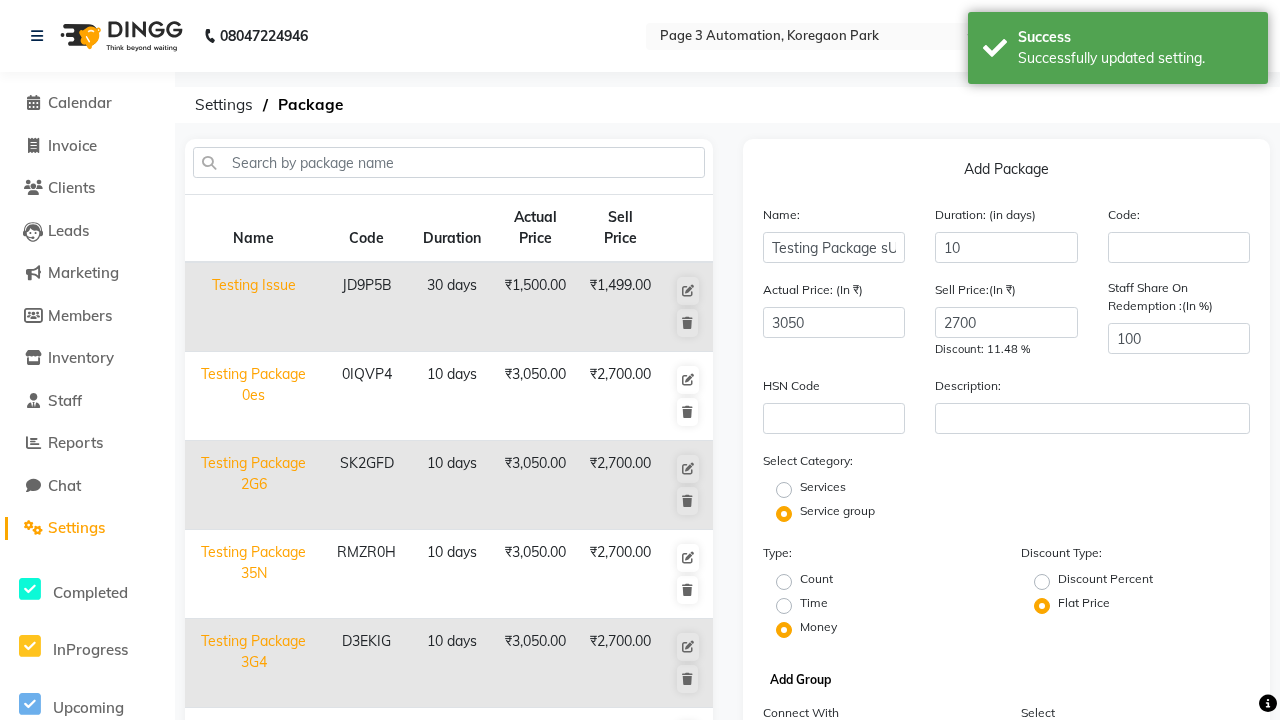 click on "Add Group" 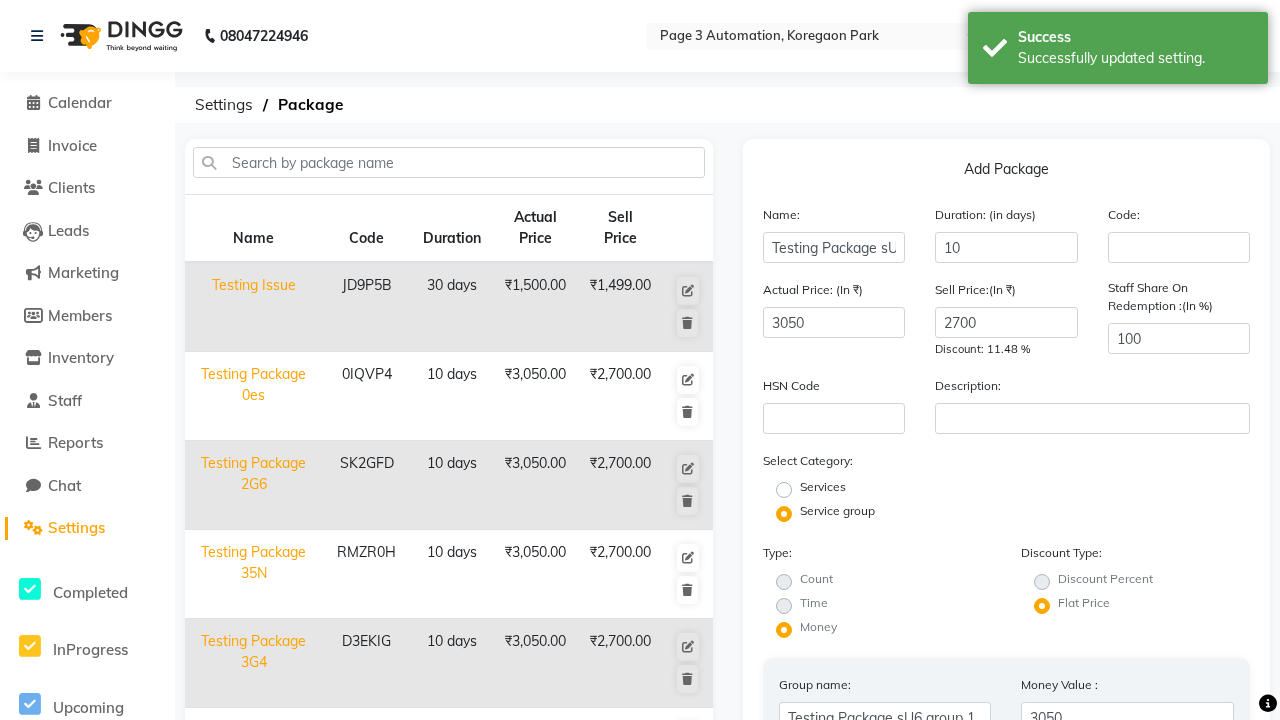 type on "025" 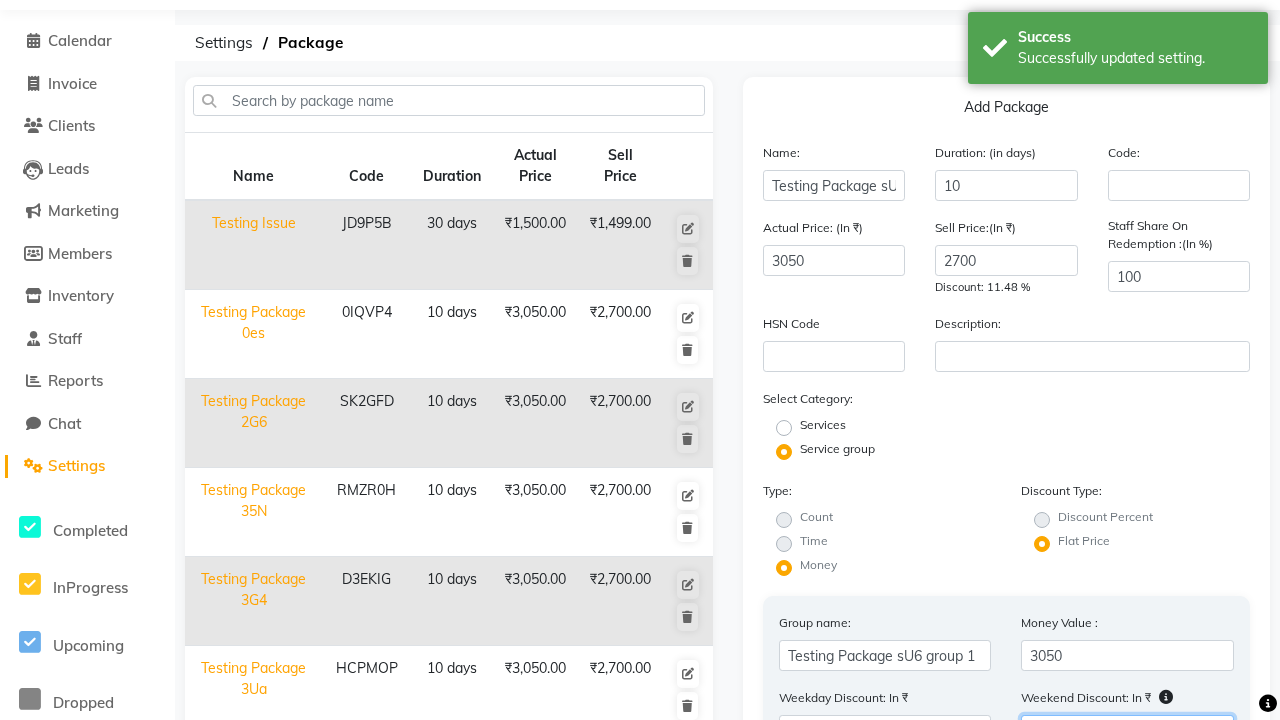 scroll, scrollTop: 82, scrollLeft: 0, axis: vertical 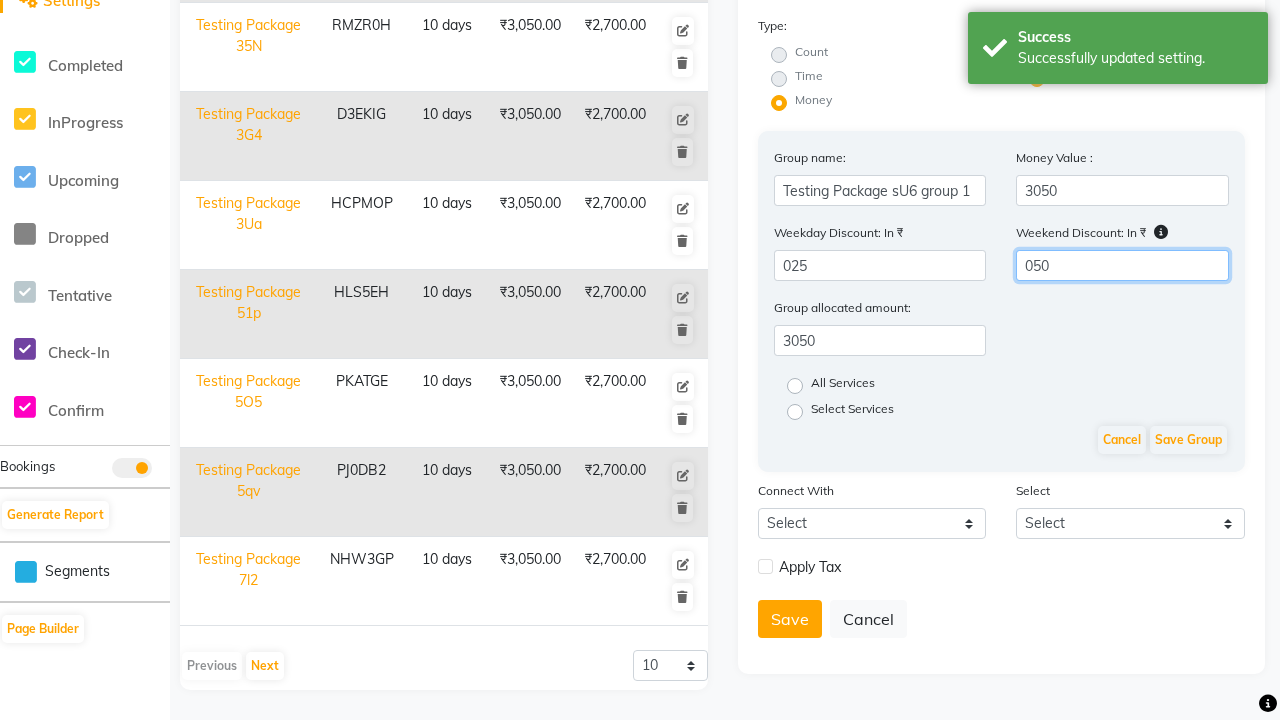 type on "050" 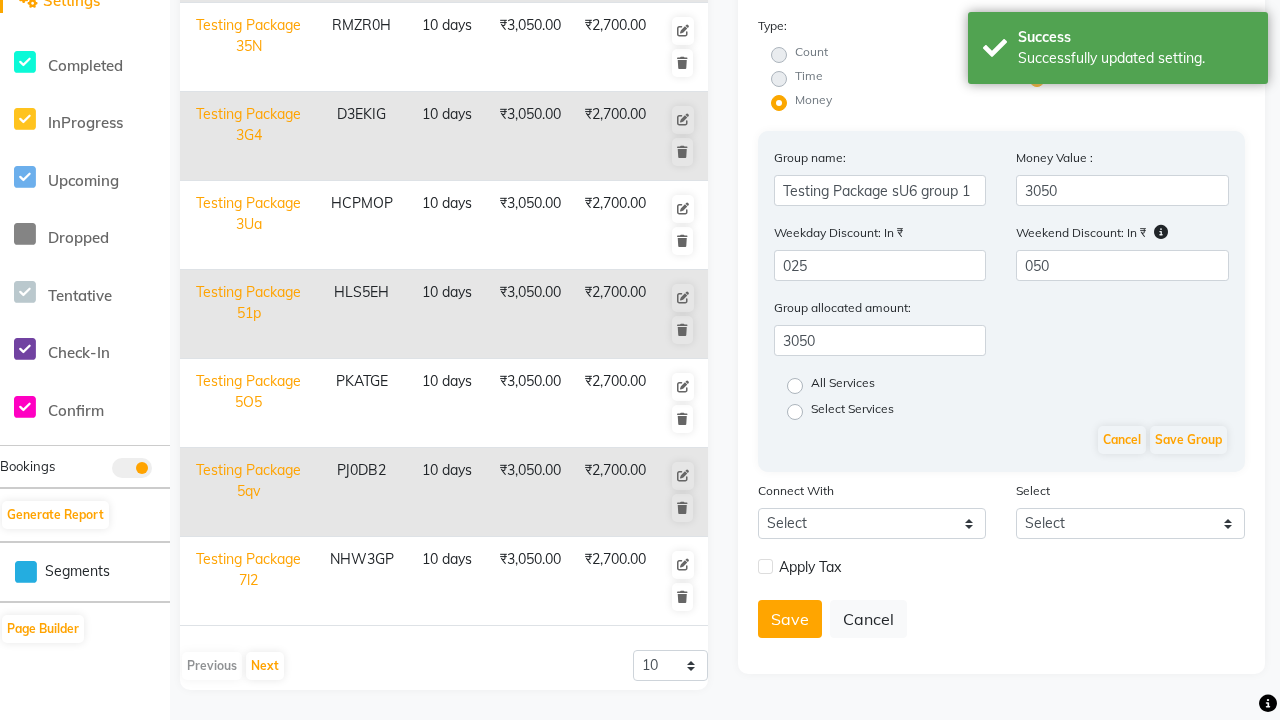 click on "All Services" 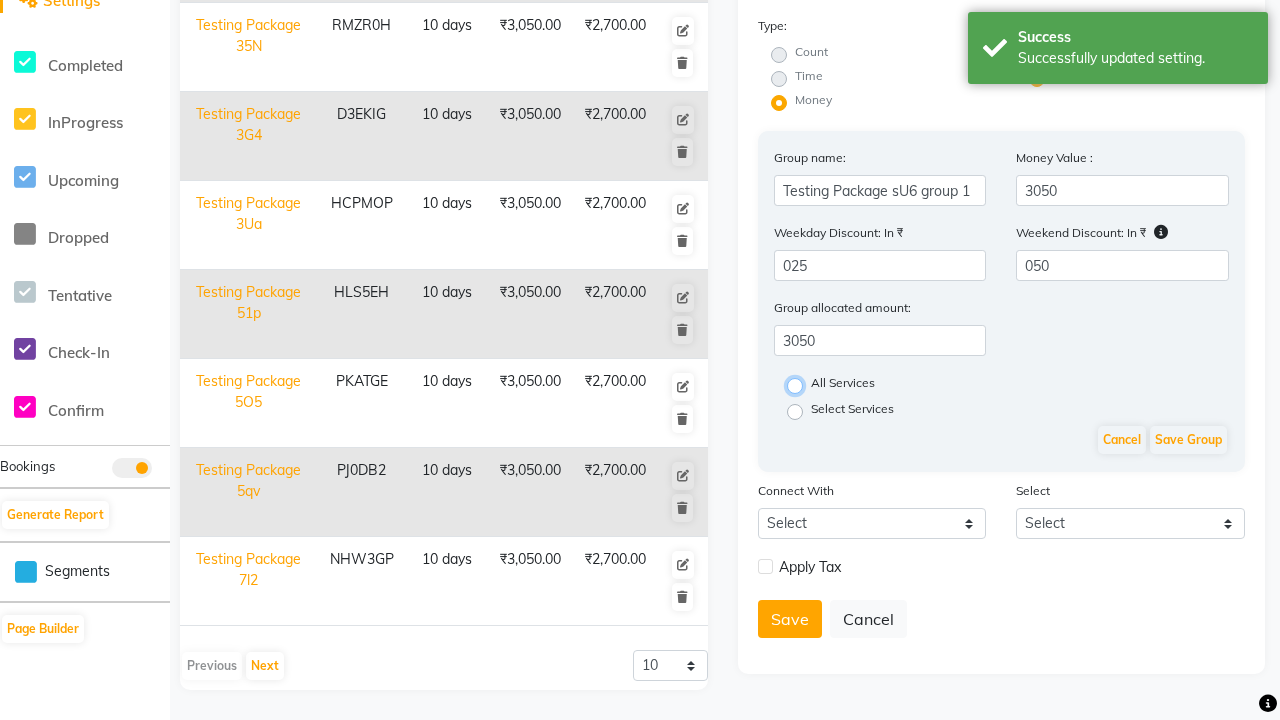 click on "All Services" at bounding box center (801, 384) 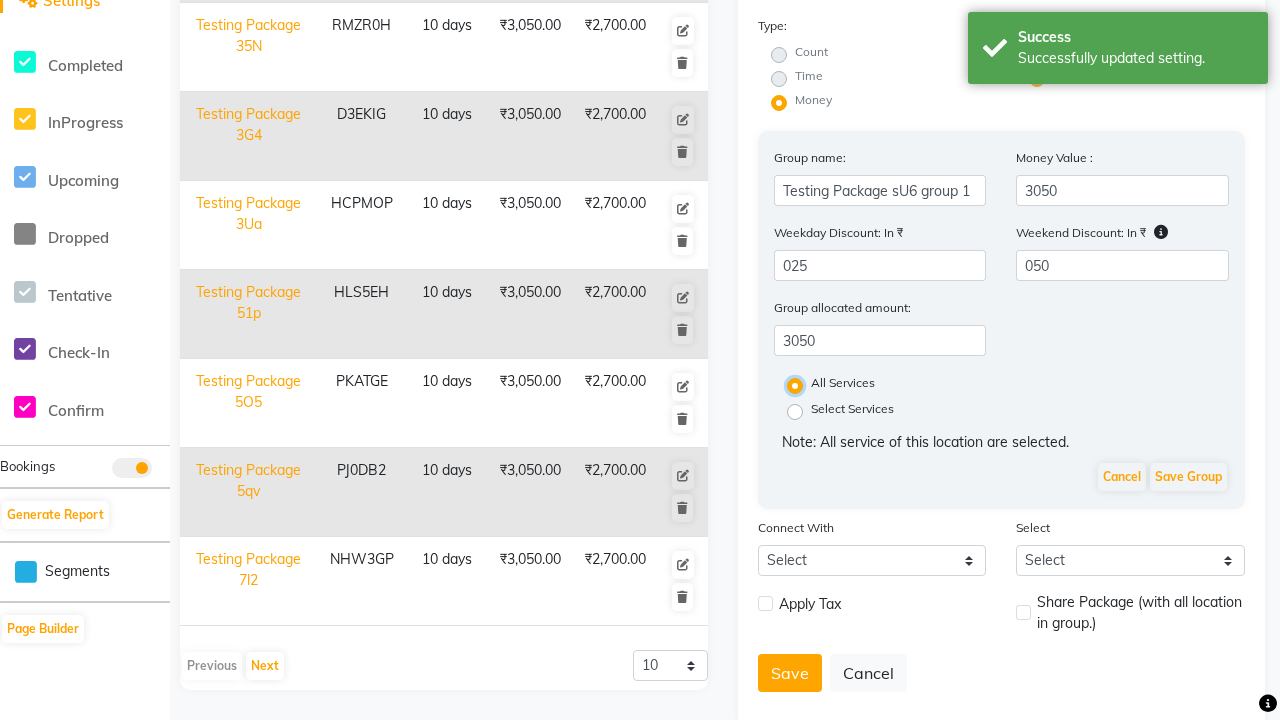 scroll, scrollTop: 365, scrollLeft: 0, axis: vertical 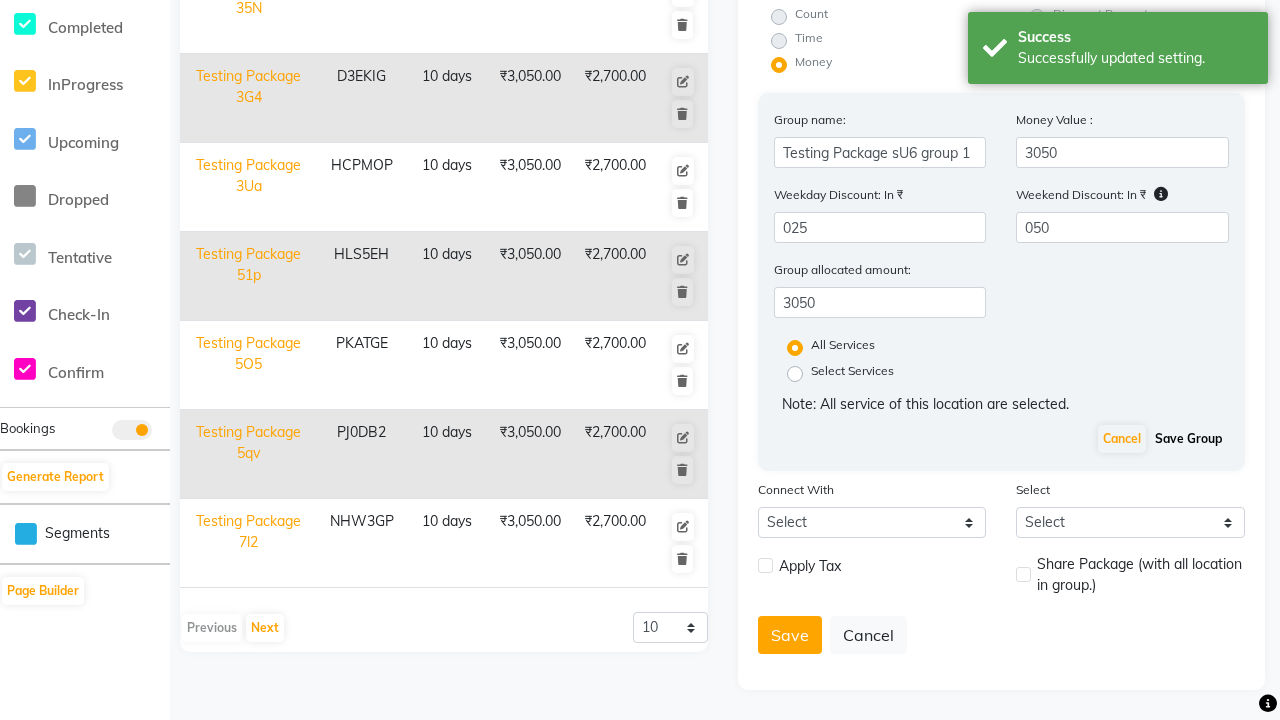 click on "Save Group" 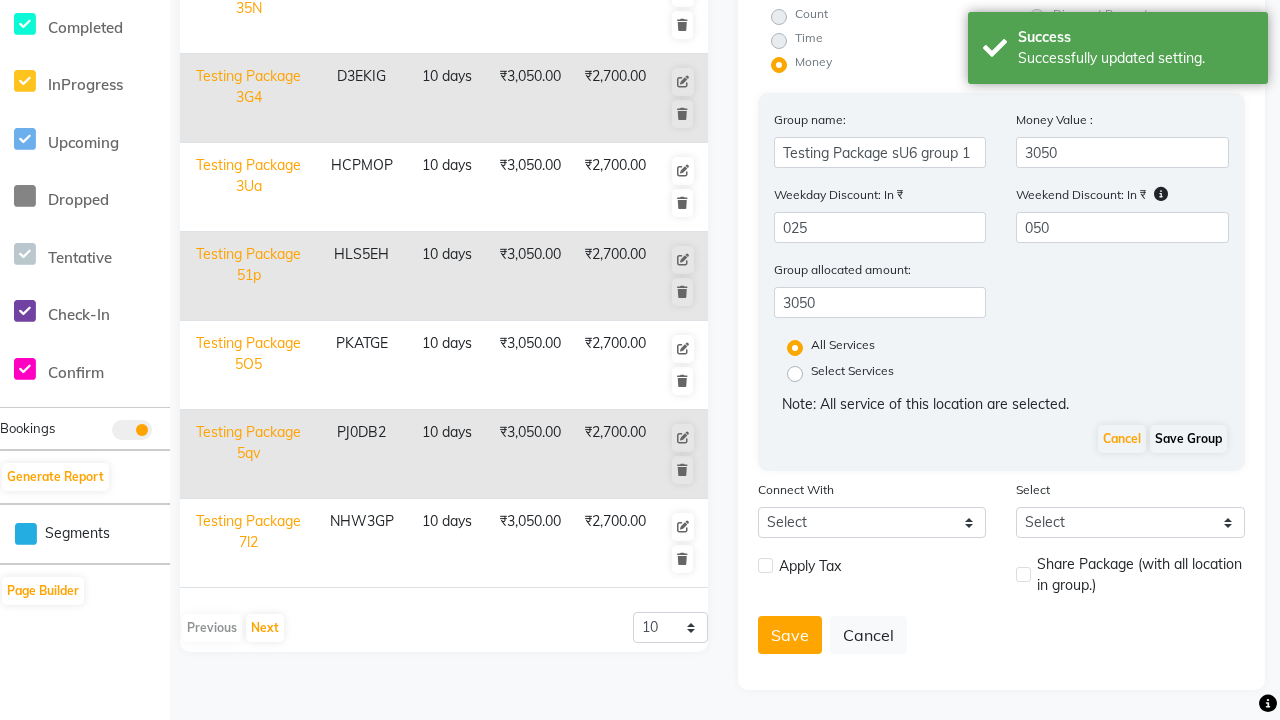 scroll, scrollTop: 0, scrollLeft: 0, axis: both 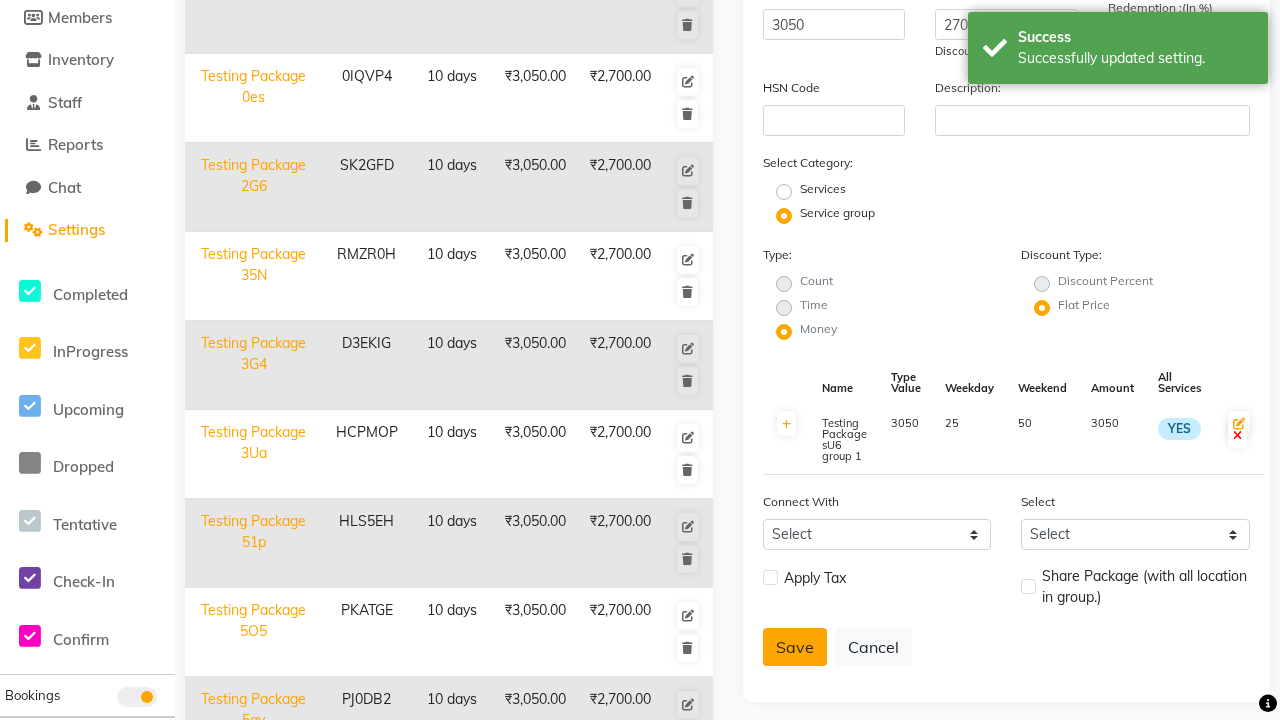 click on "Save" 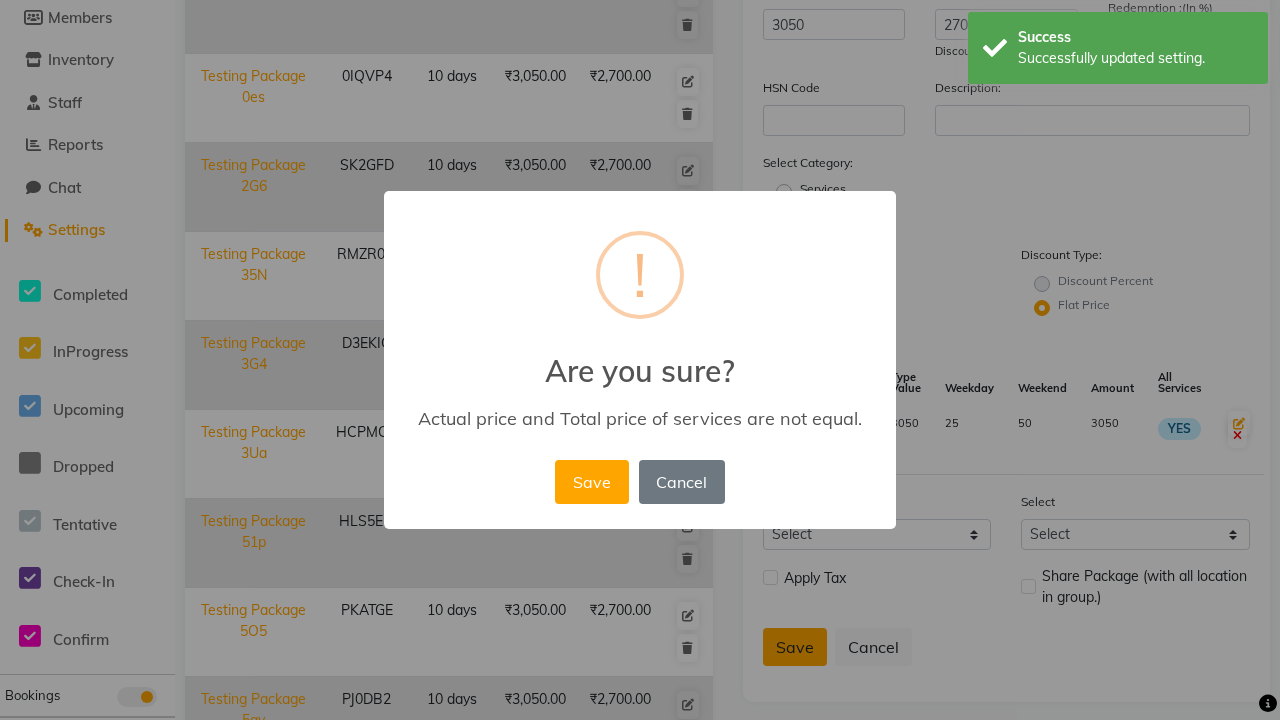 scroll, scrollTop: 331, scrollLeft: 0, axis: vertical 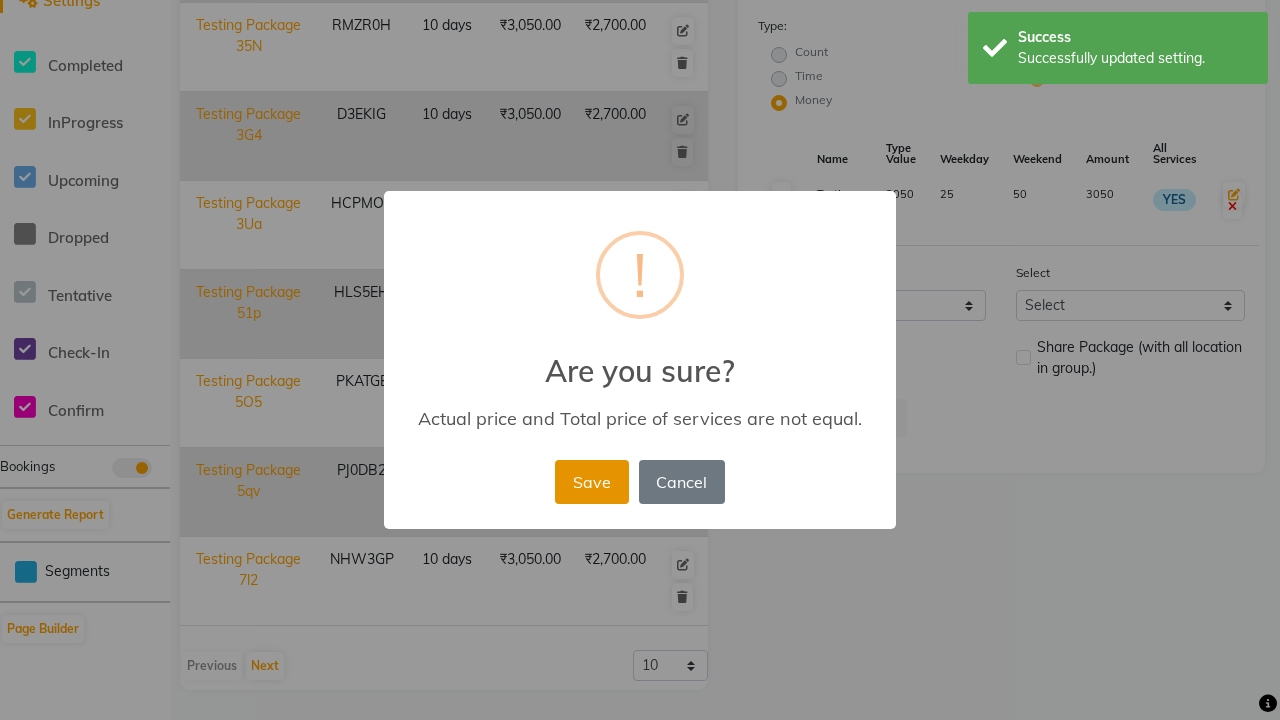 click on "Save" at bounding box center (591, 482) 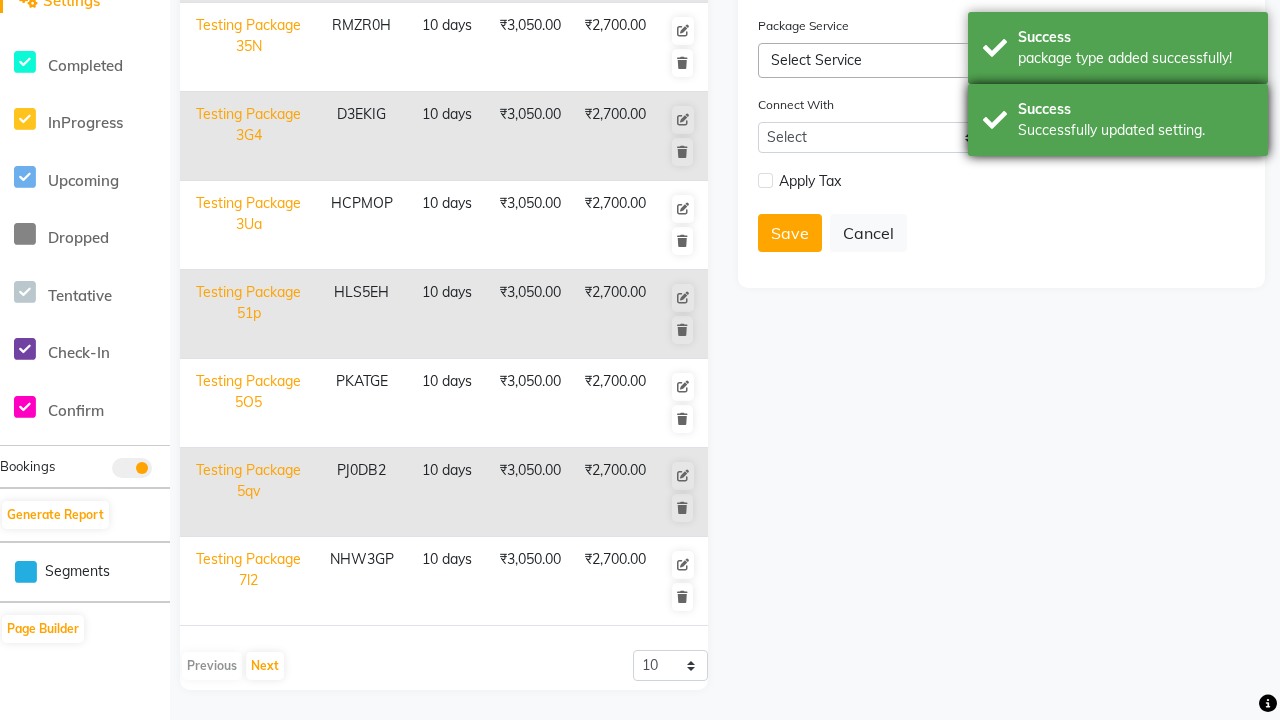 click on "Success   Successfully updated setting." at bounding box center [1118, 120] 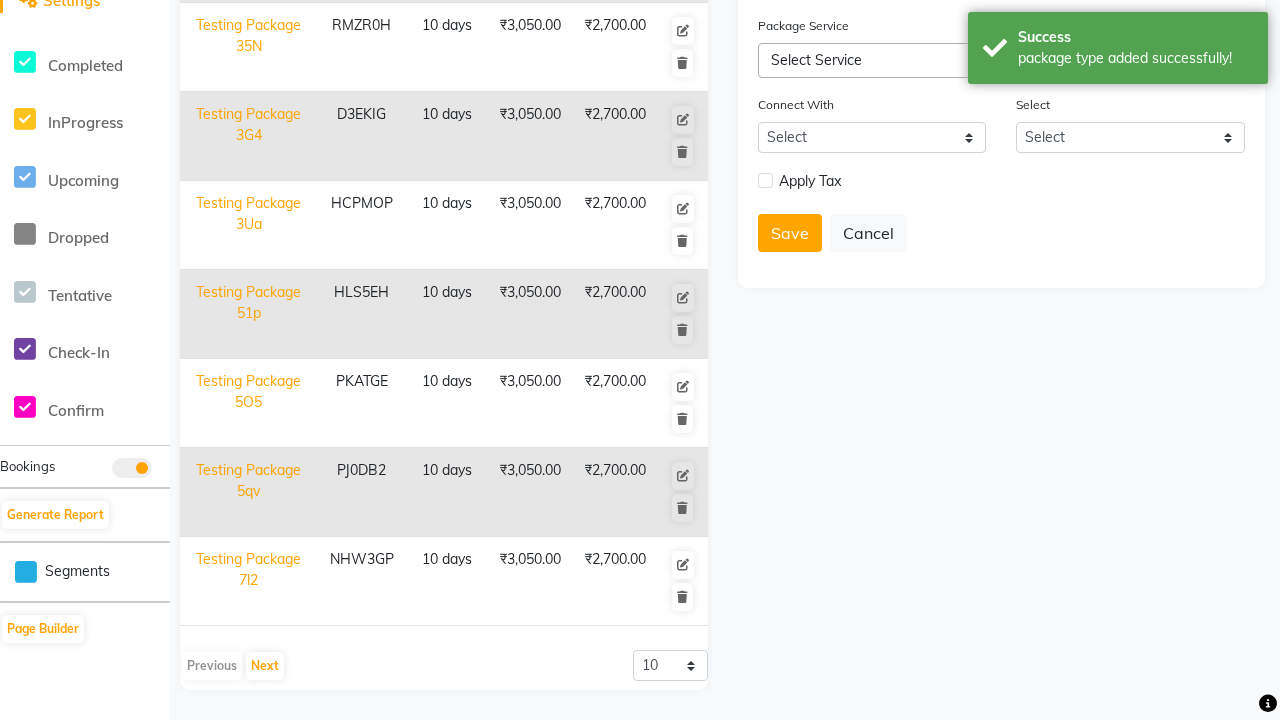 click at bounding box center [32, -491] 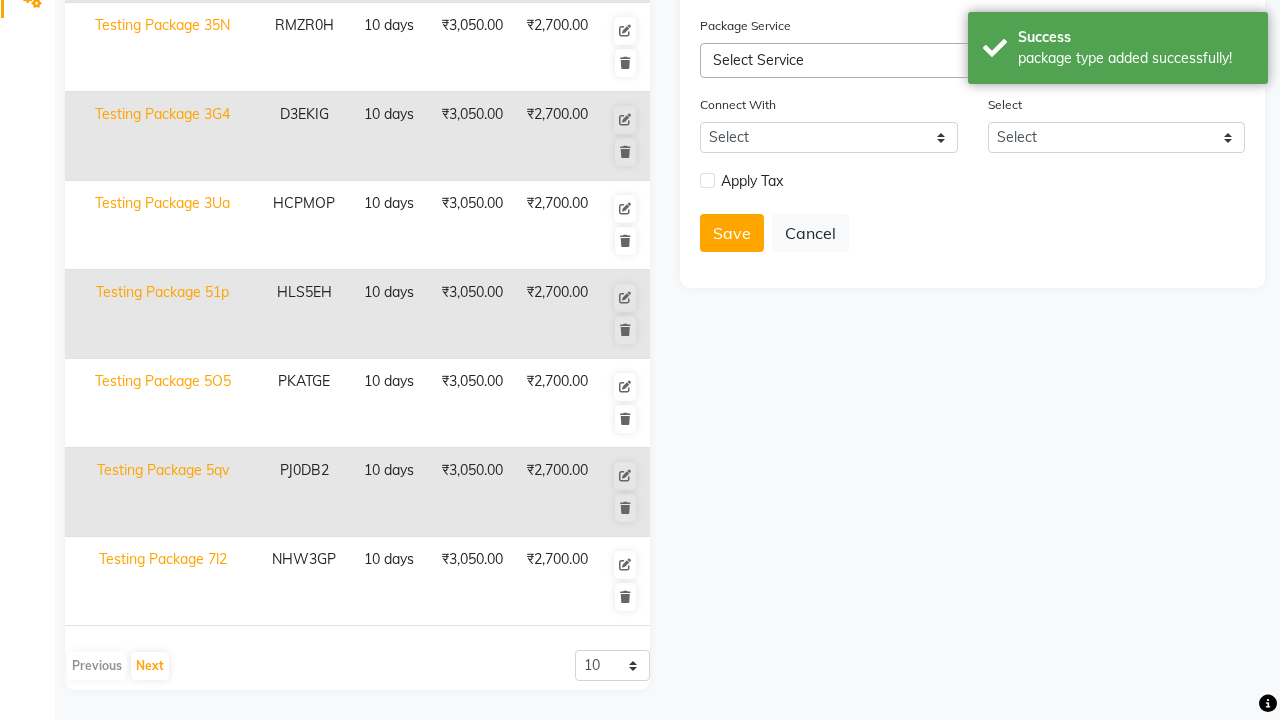scroll, scrollTop: 0, scrollLeft: 0, axis: both 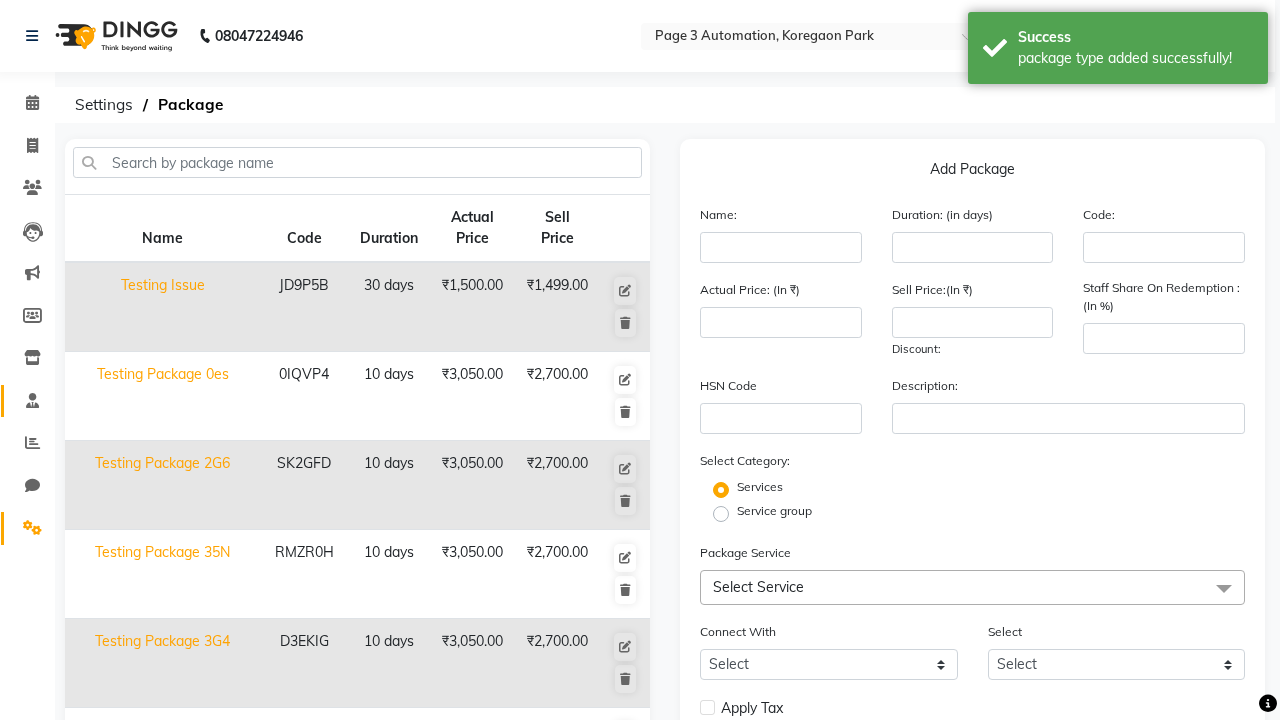click 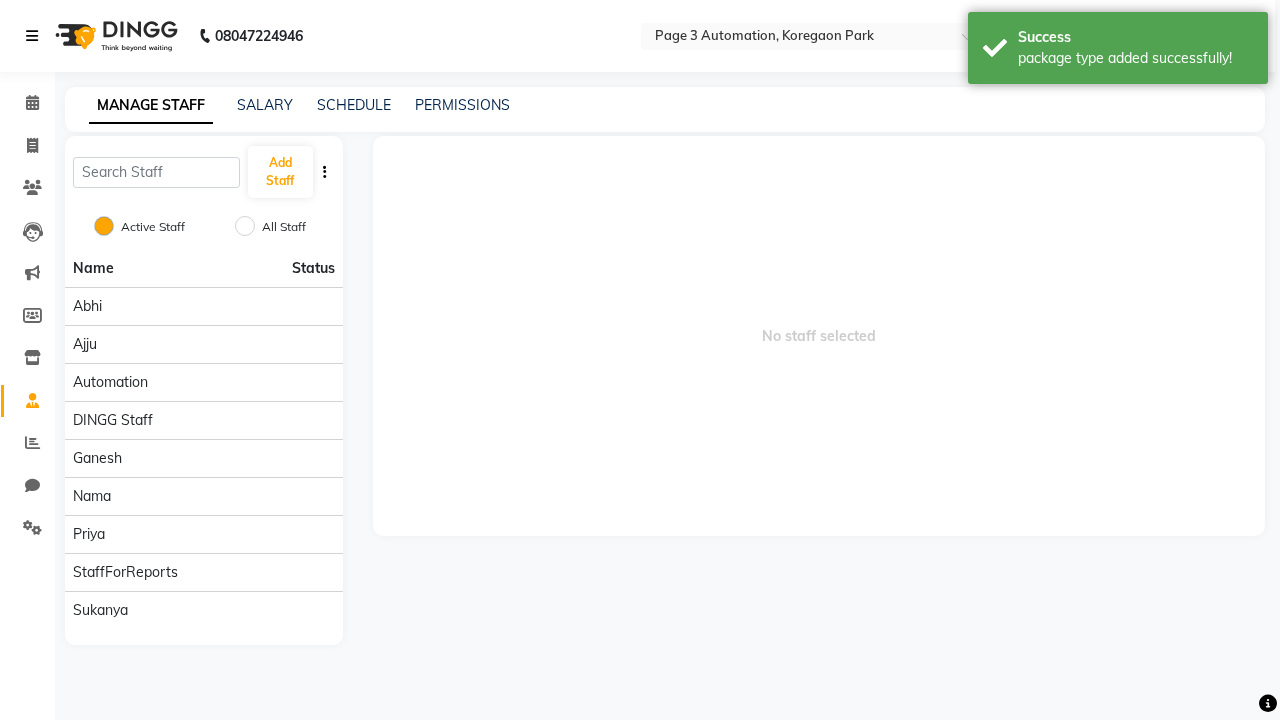 click at bounding box center [32, 36] 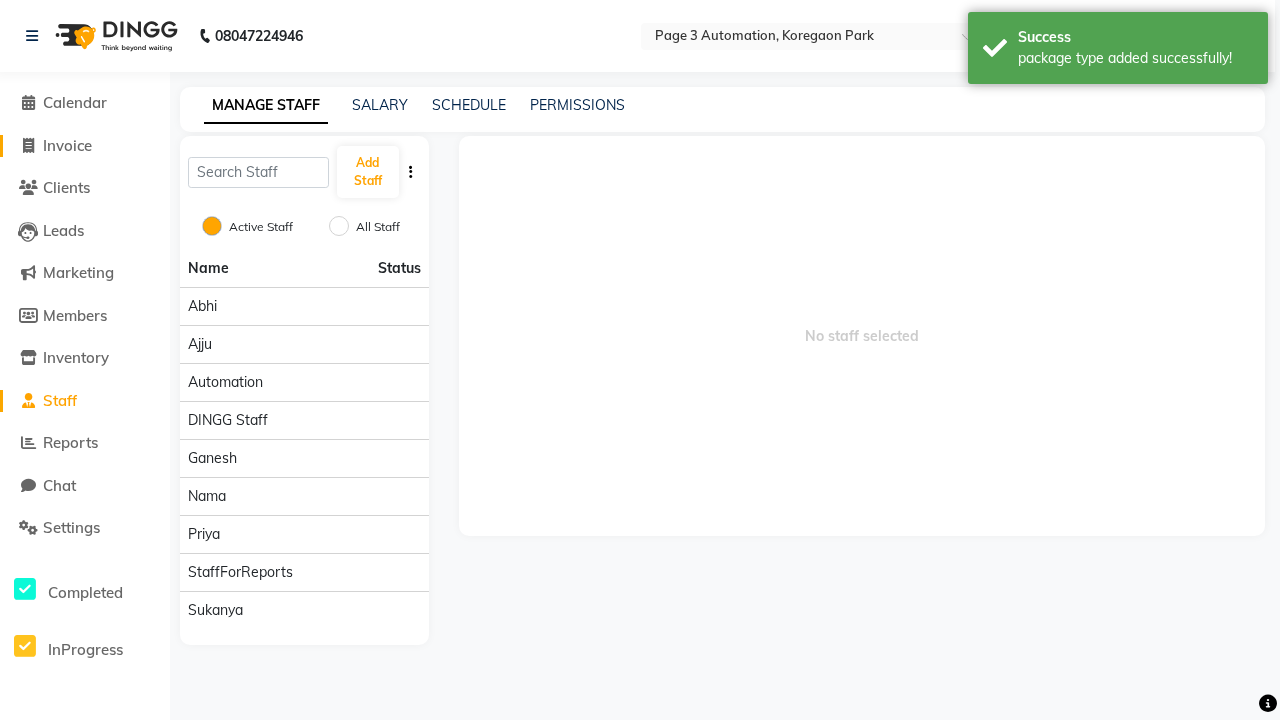 click on "Invoice" 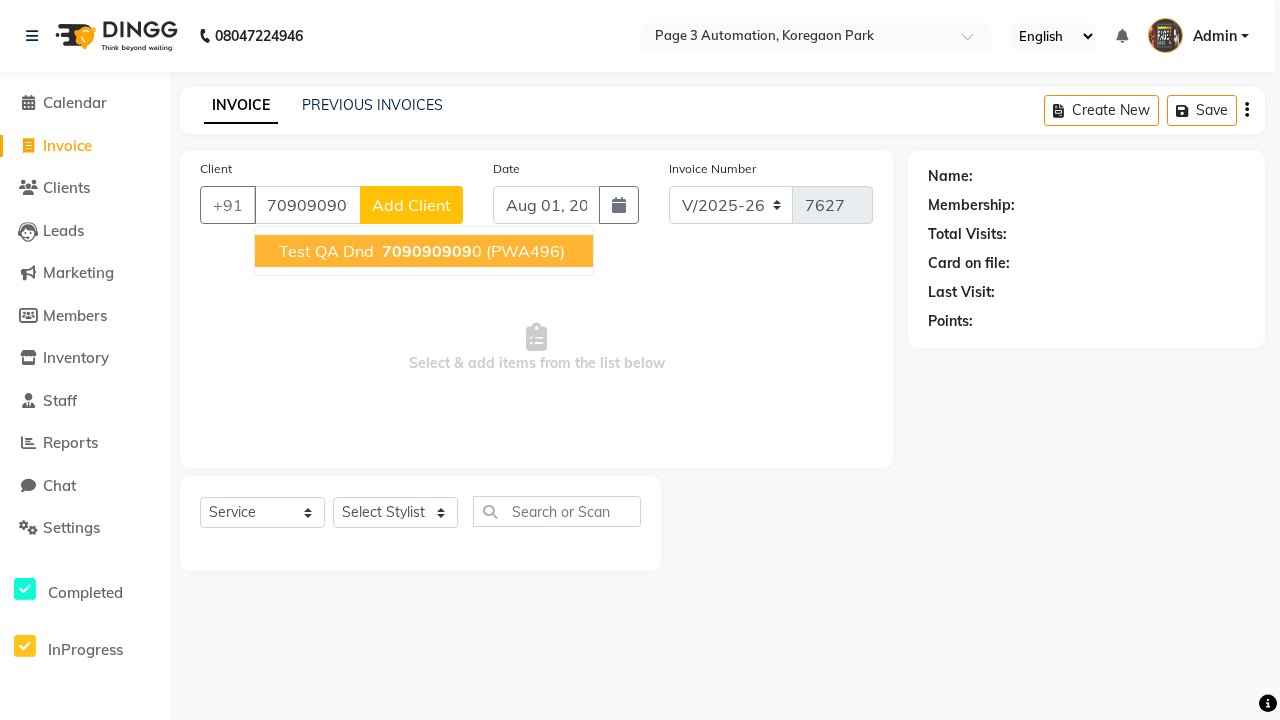 click on "709090909" at bounding box center (427, 251) 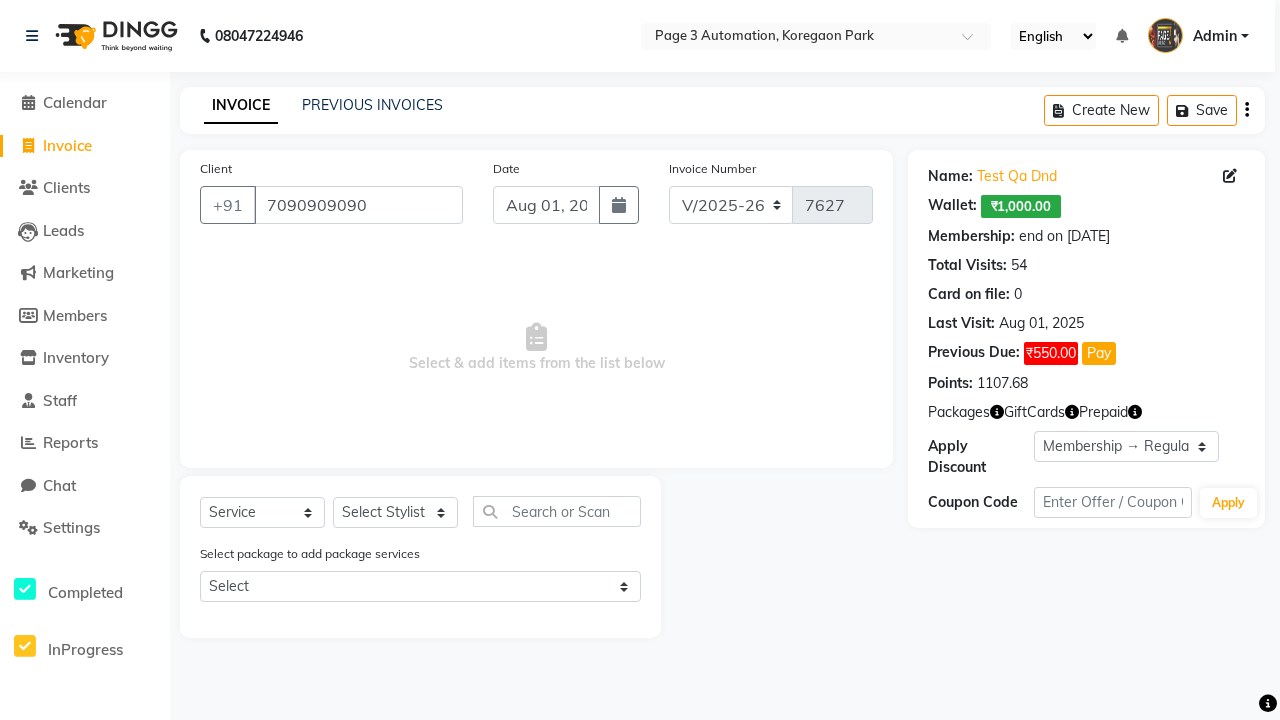 select on "0:" 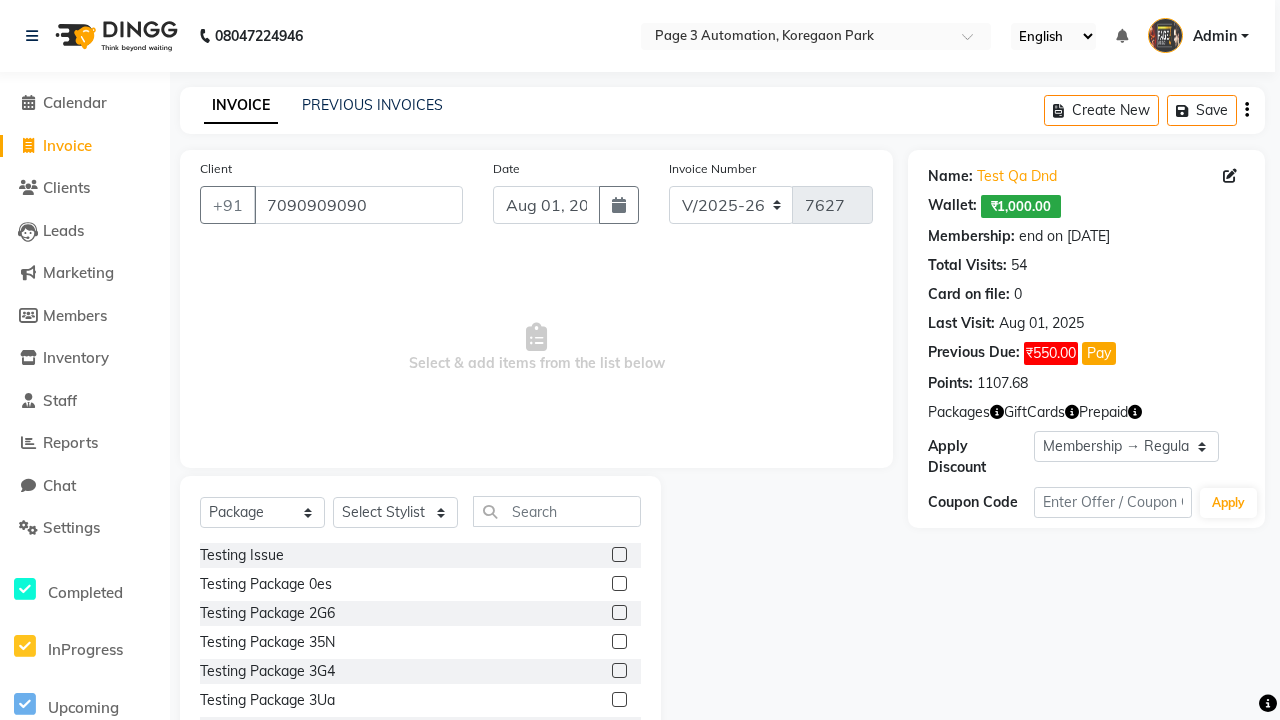 select on "71572" 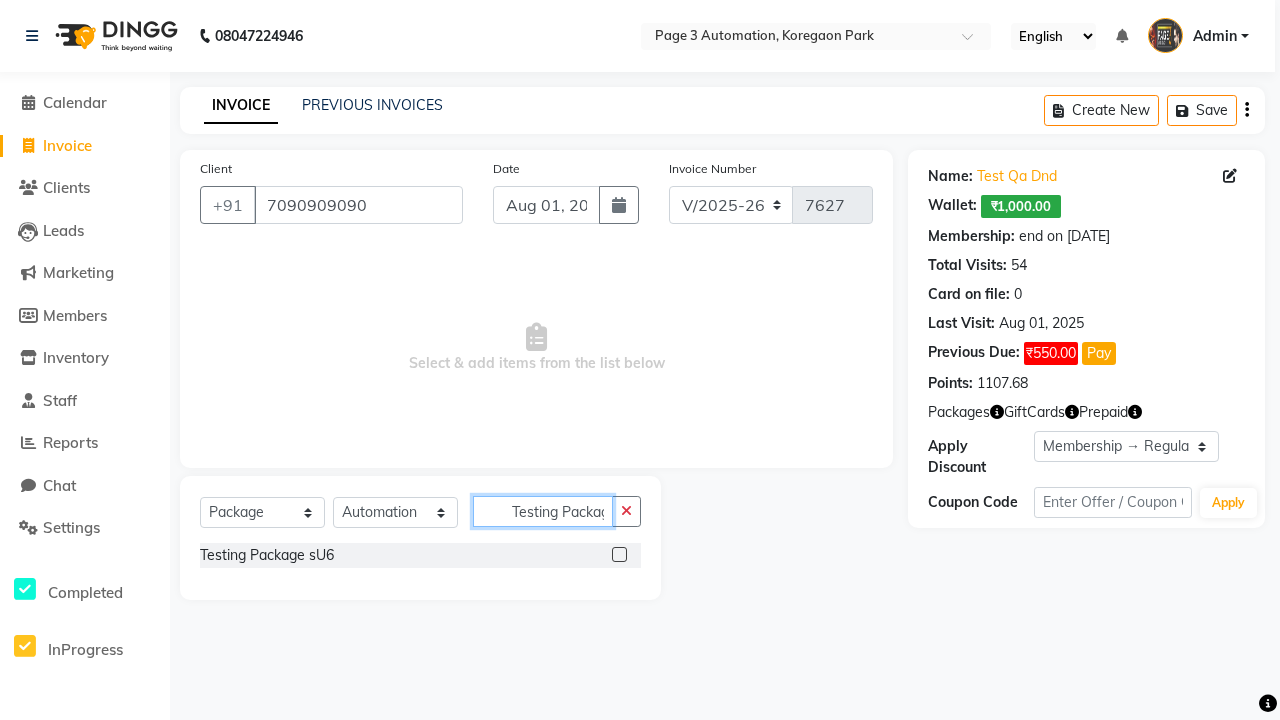 scroll, scrollTop: 0, scrollLeft: 14, axis: horizontal 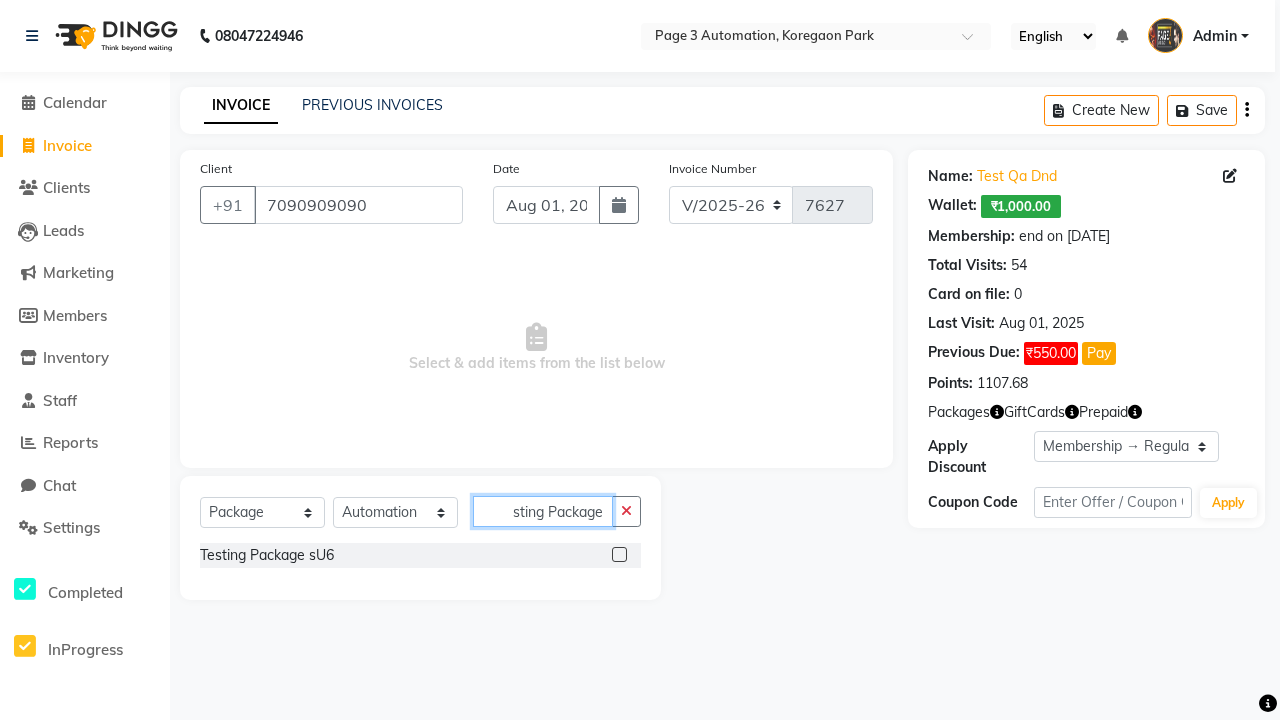 type on "Testing Package sU6" 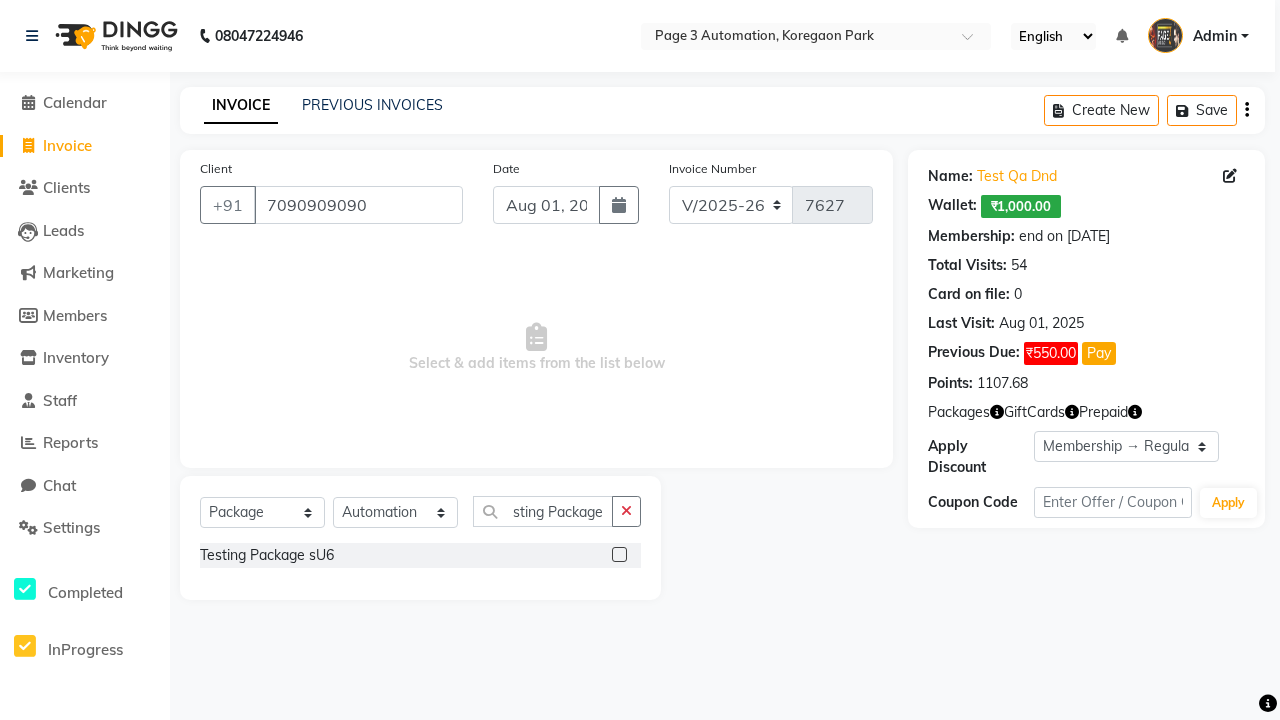 click 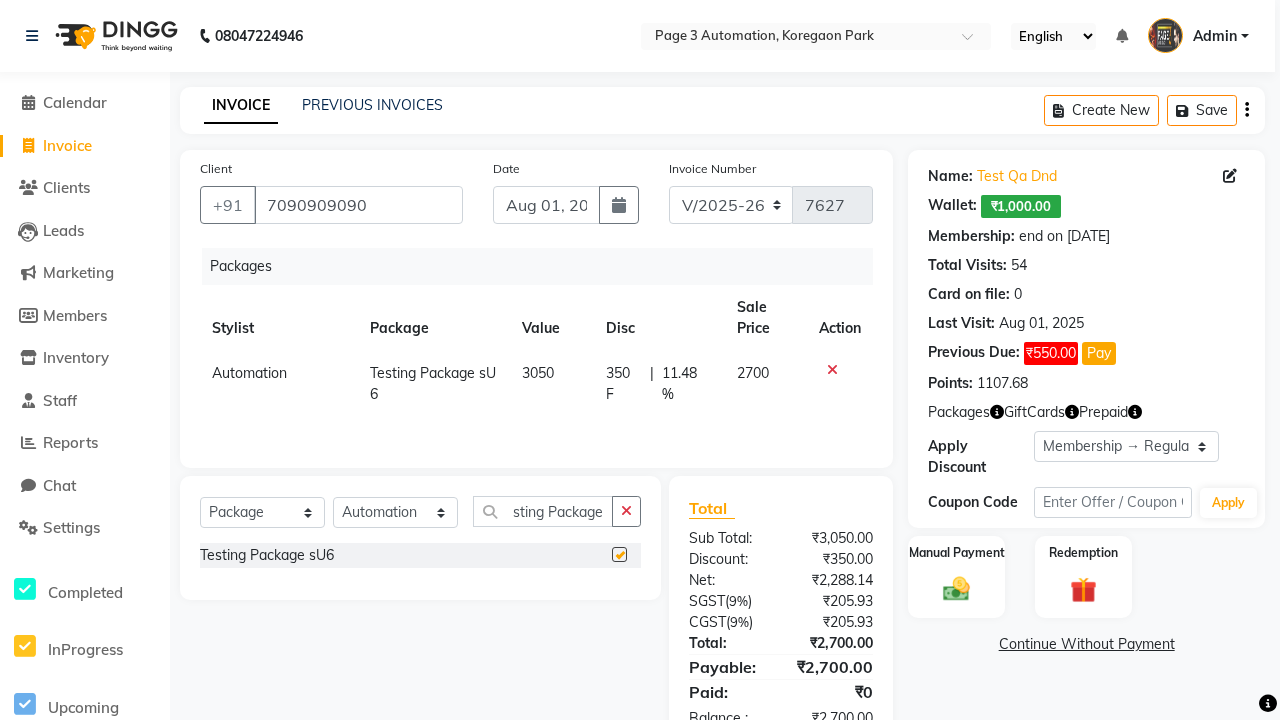 scroll, scrollTop: 0, scrollLeft: 0, axis: both 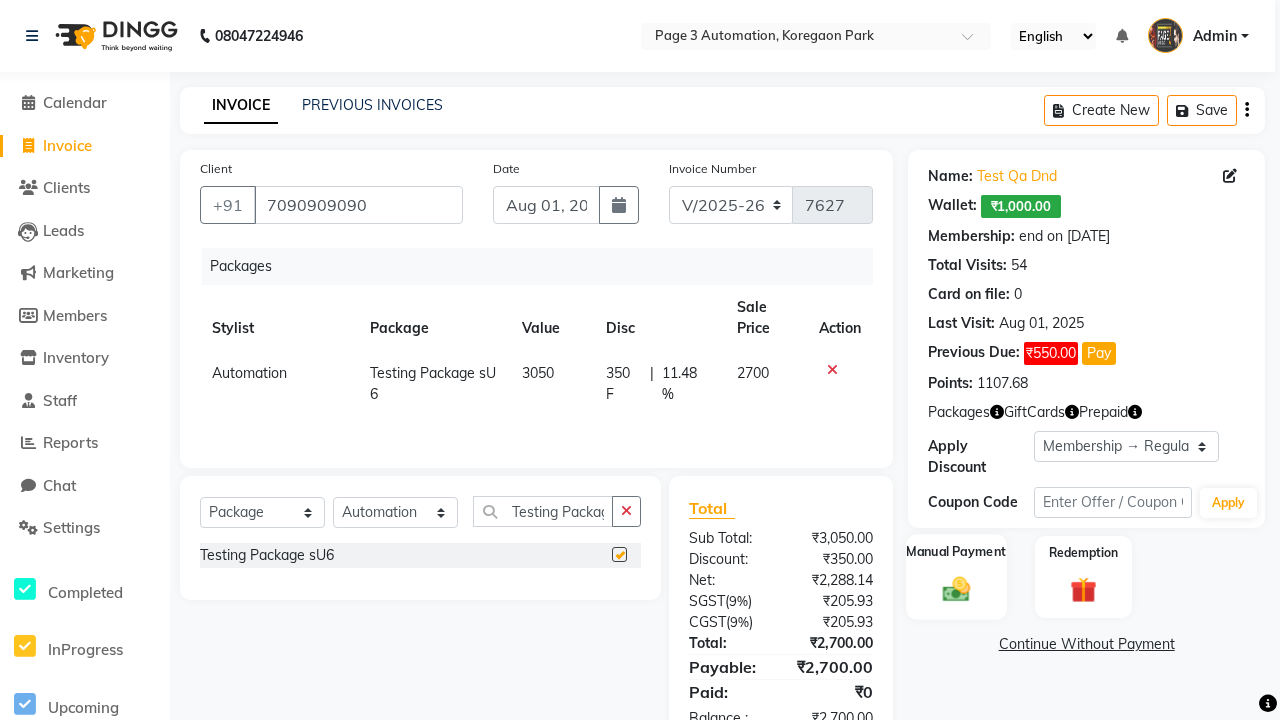 click 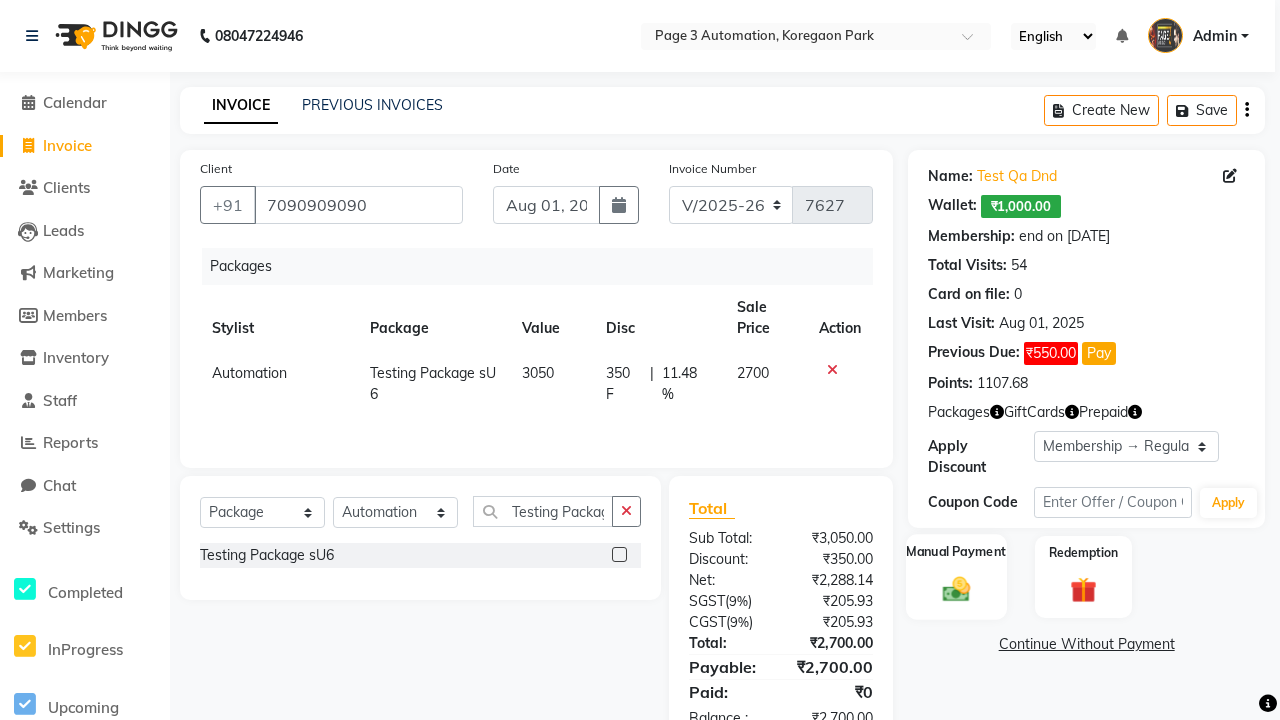 checkbox on "false" 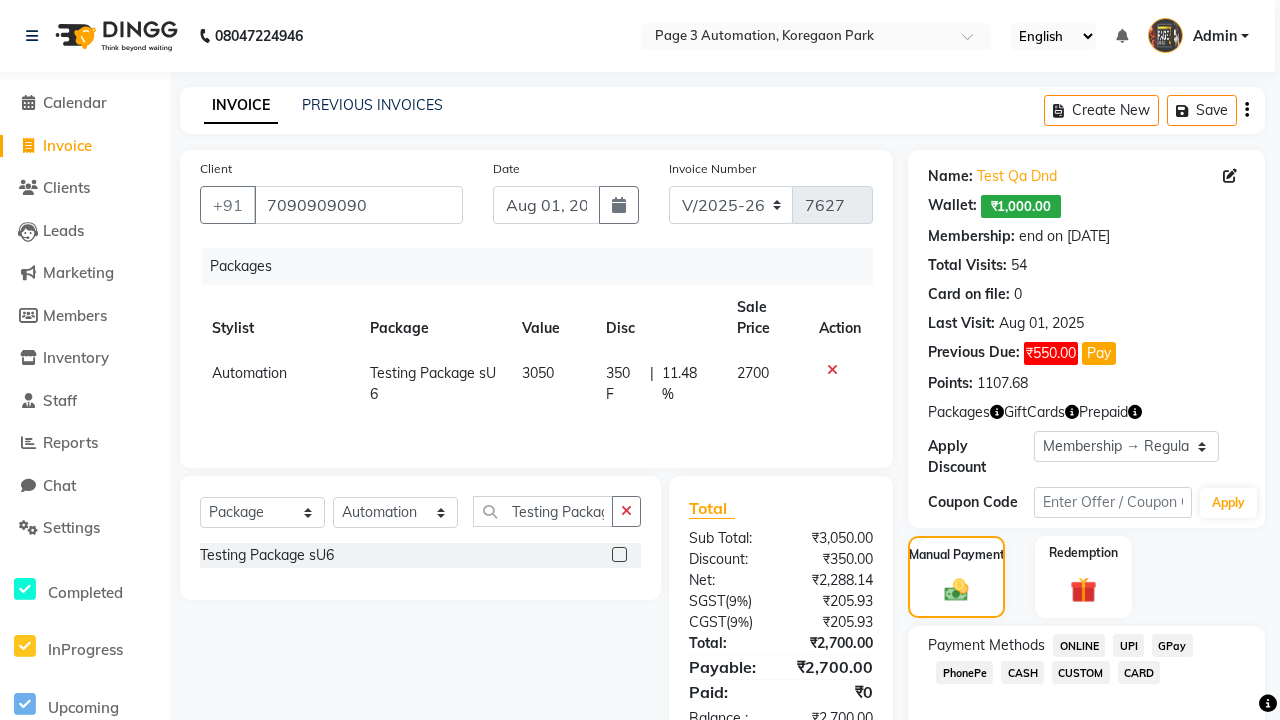 click on "ONLINE" 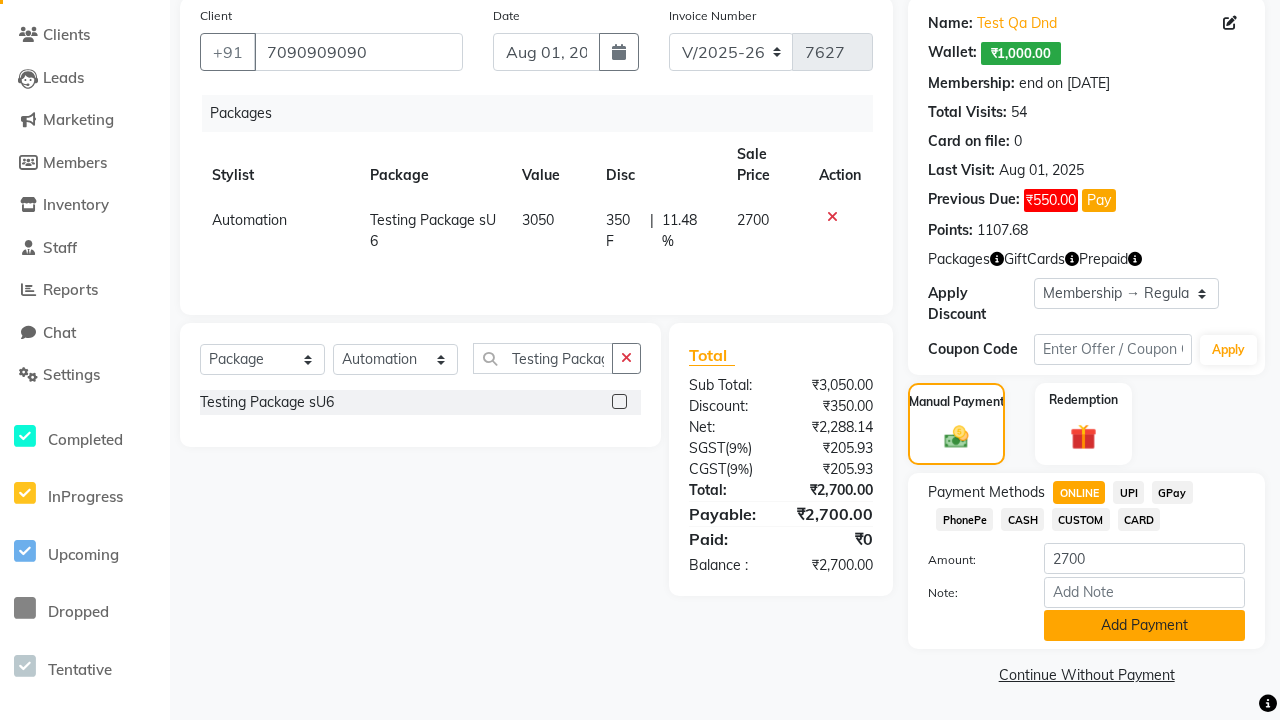 click on "Add Payment" 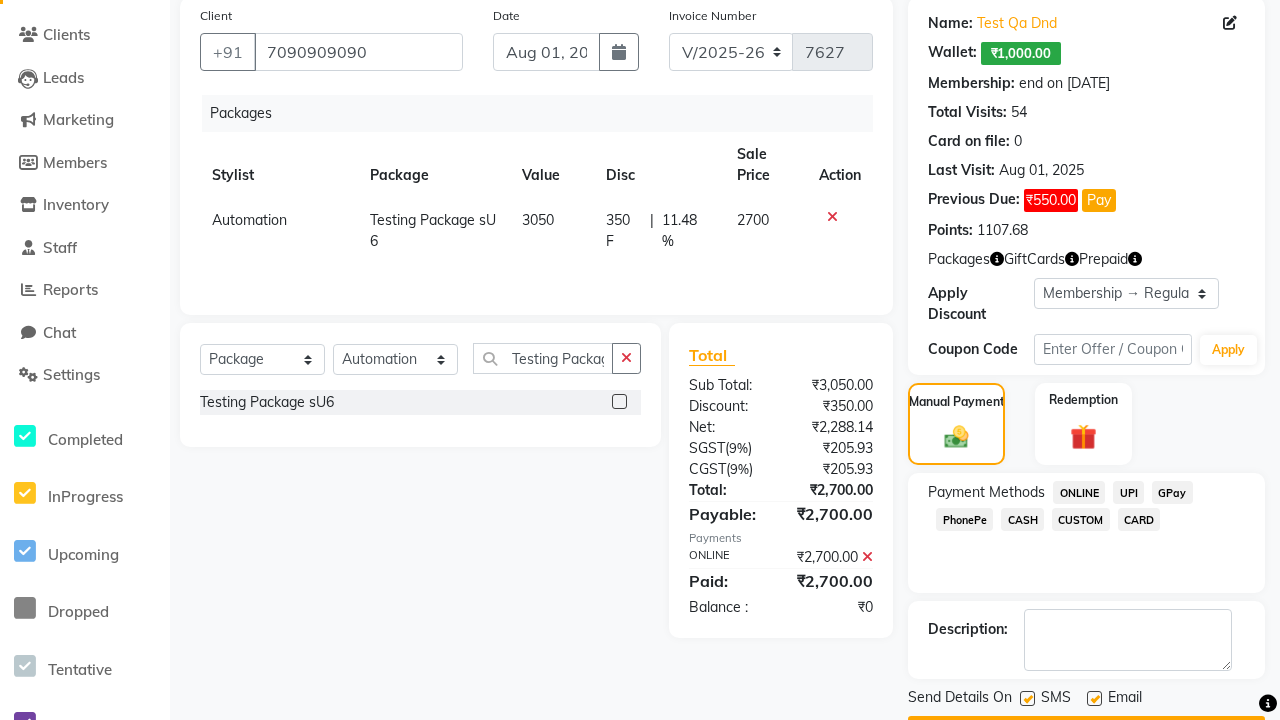 click 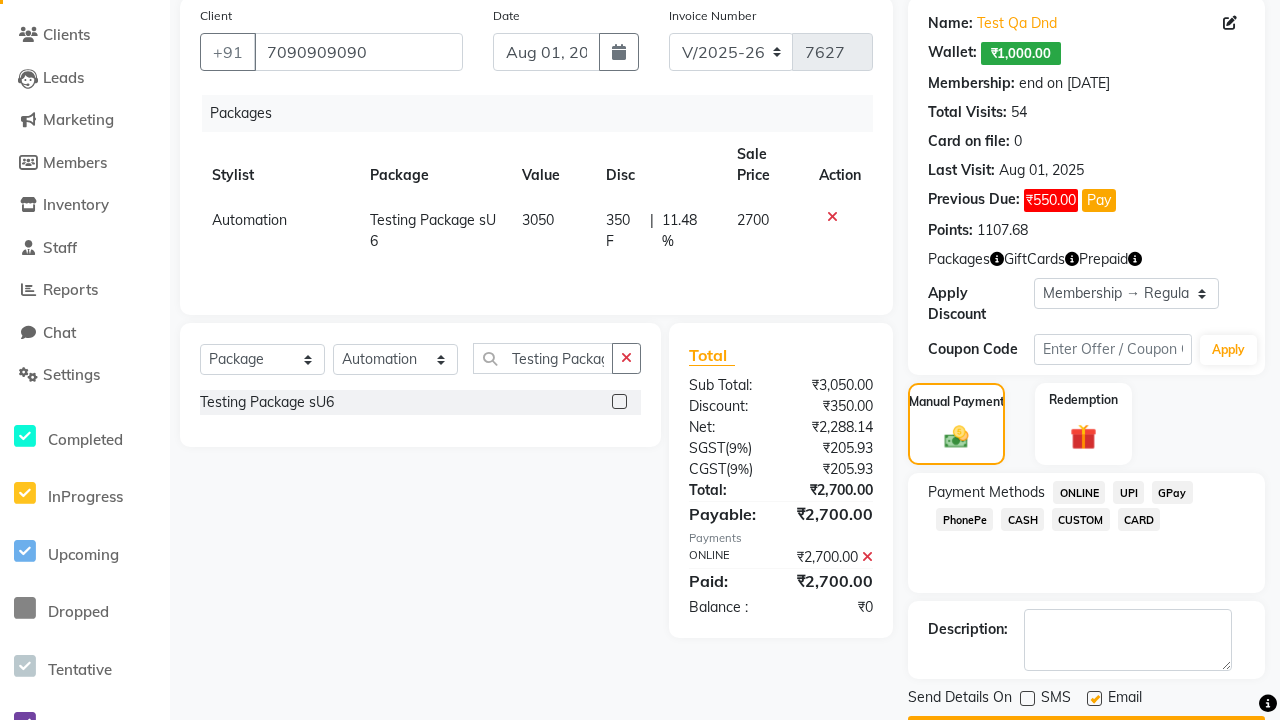 click 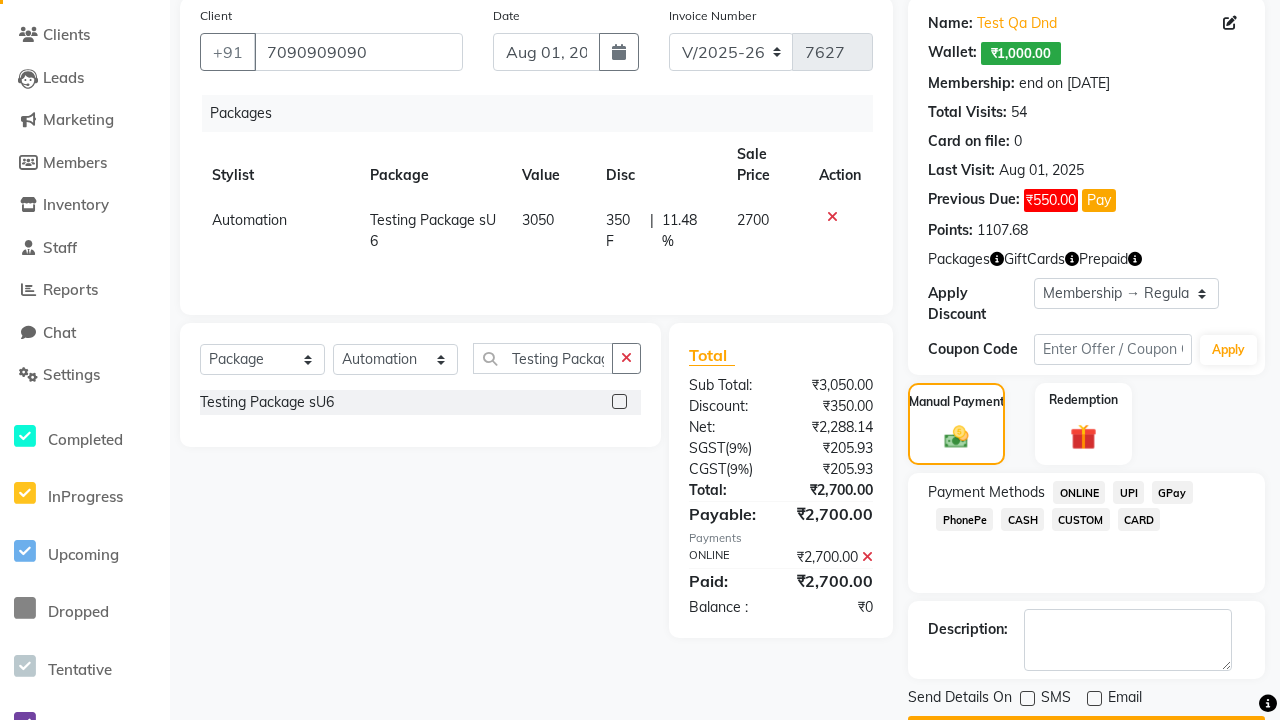 click on "Checkout" 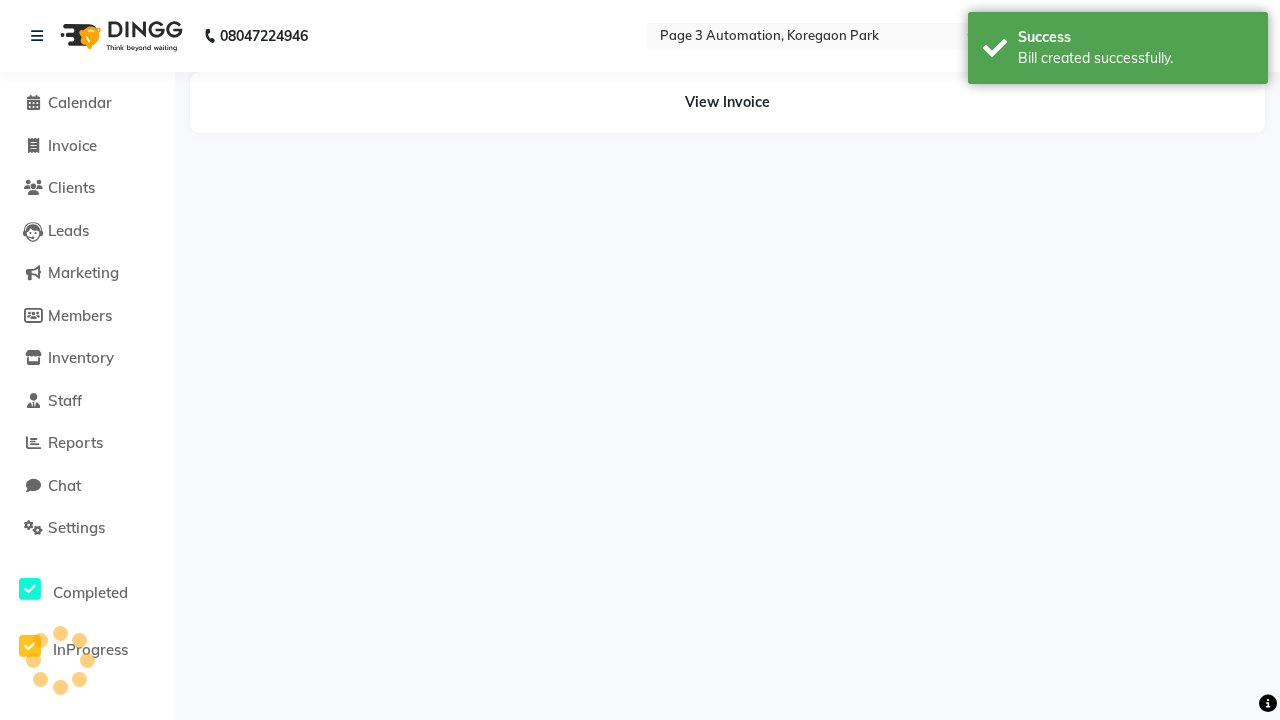scroll, scrollTop: 0, scrollLeft: 0, axis: both 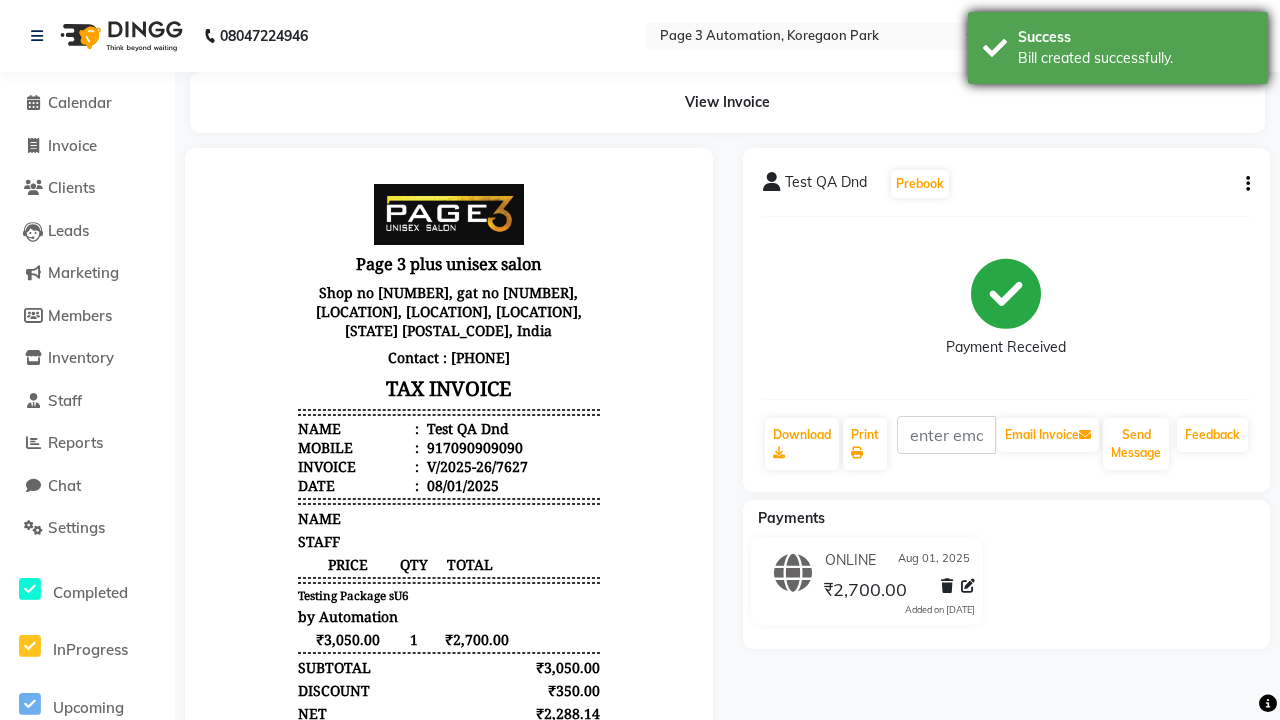 click on "Bill created successfully." at bounding box center [1135, 58] 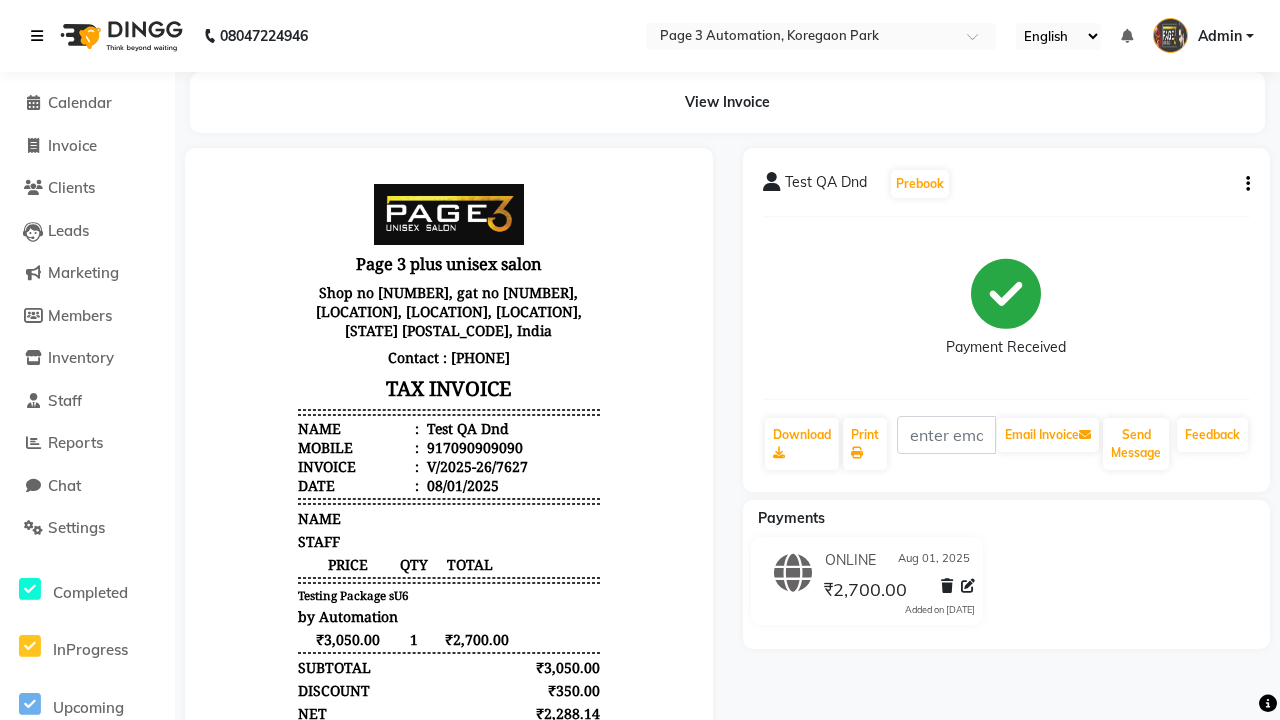 click at bounding box center [37, 36] 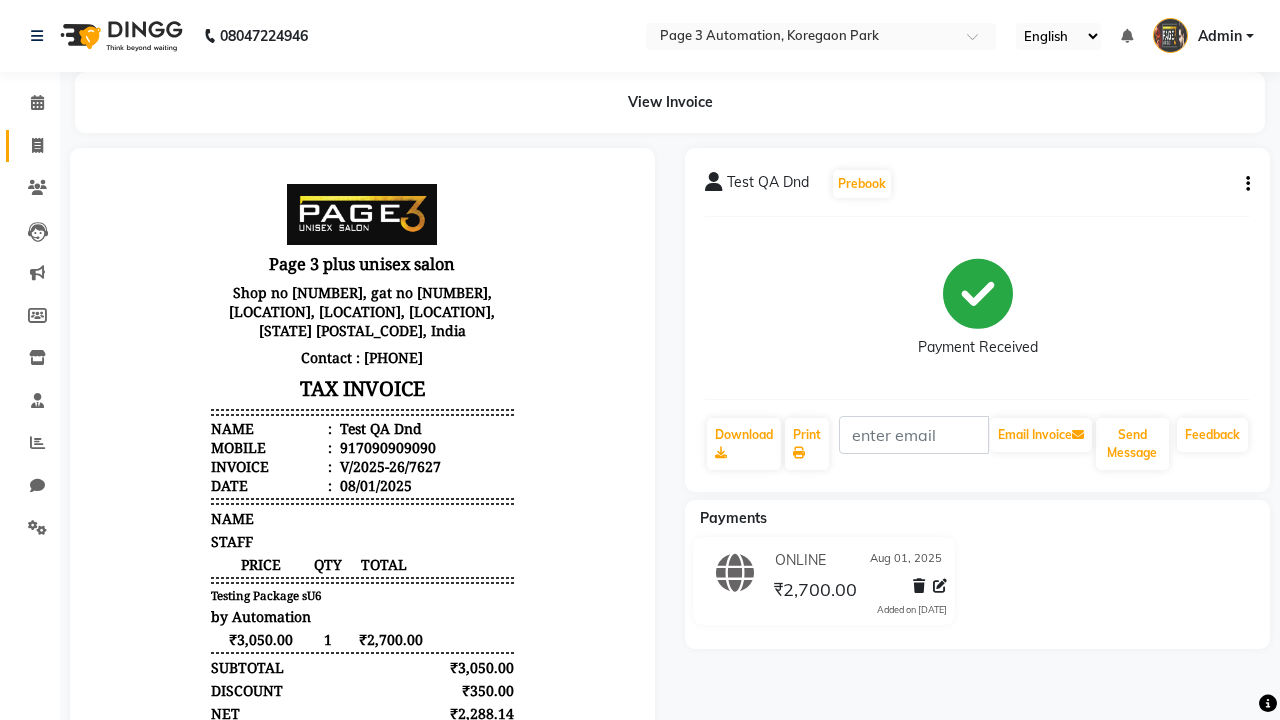 click 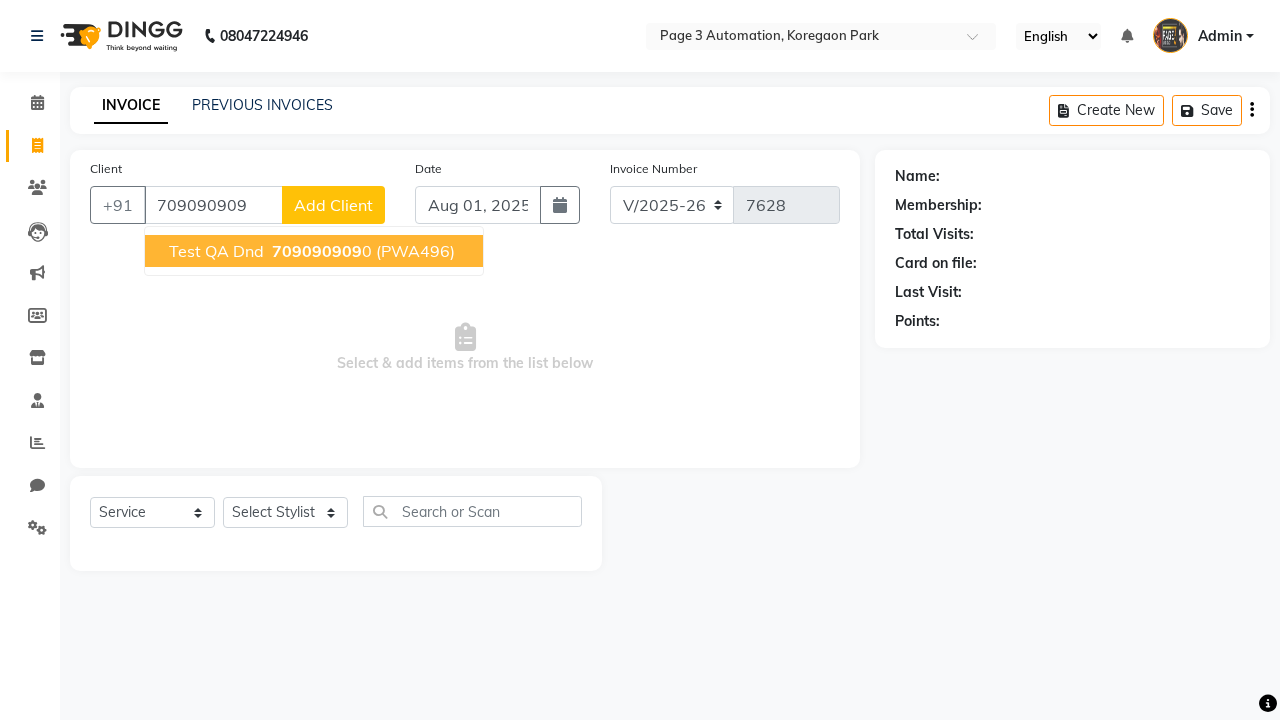 click on "709090909" at bounding box center (317, 251) 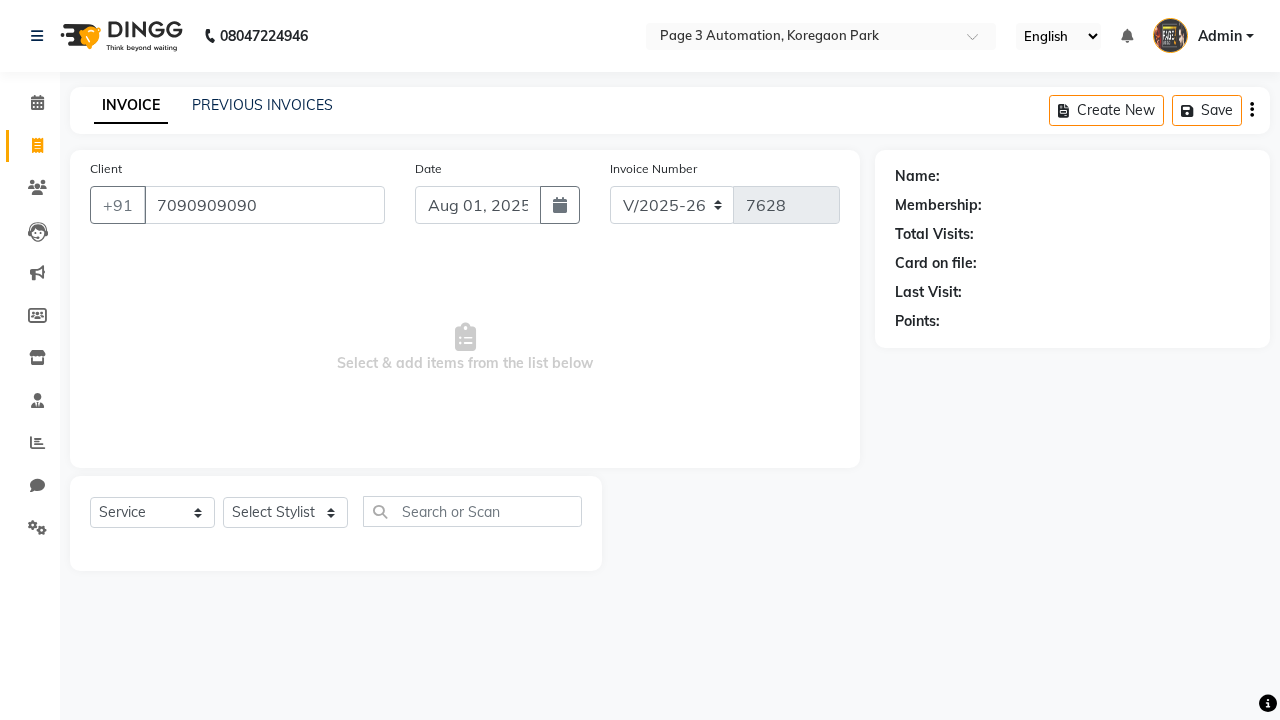 type on "7090909090" 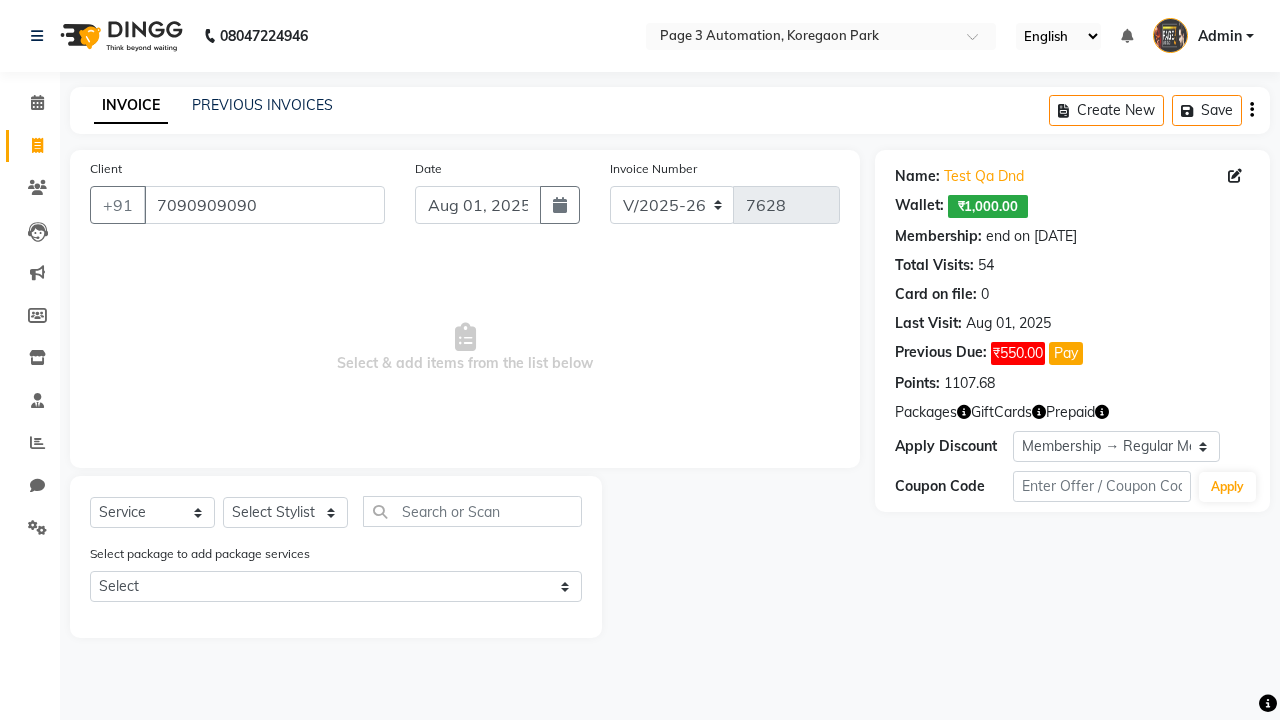 select on "0:" 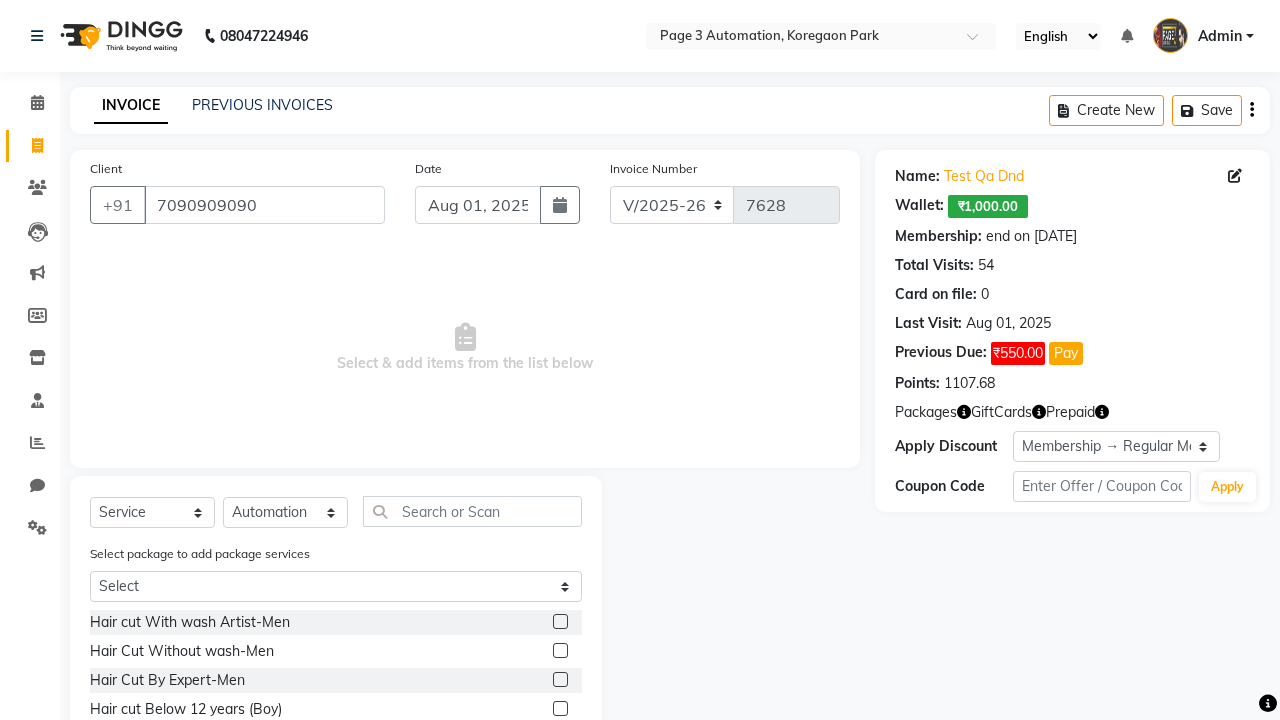 click 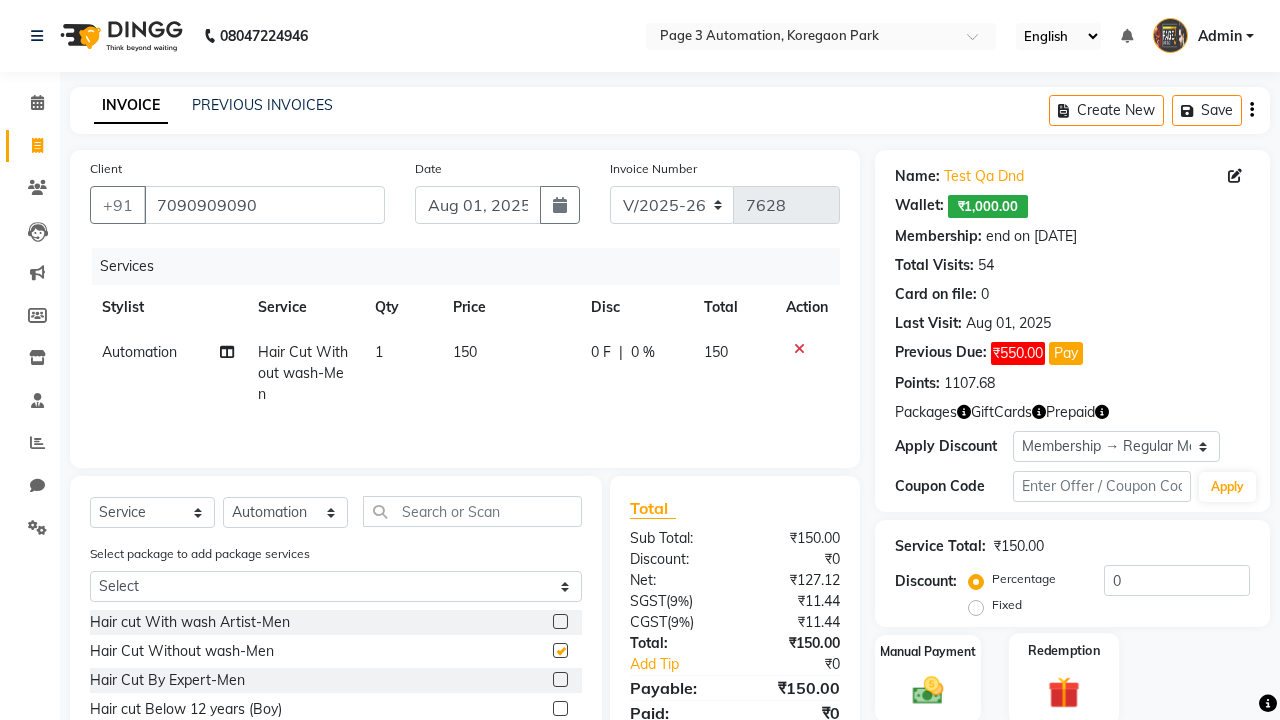 click 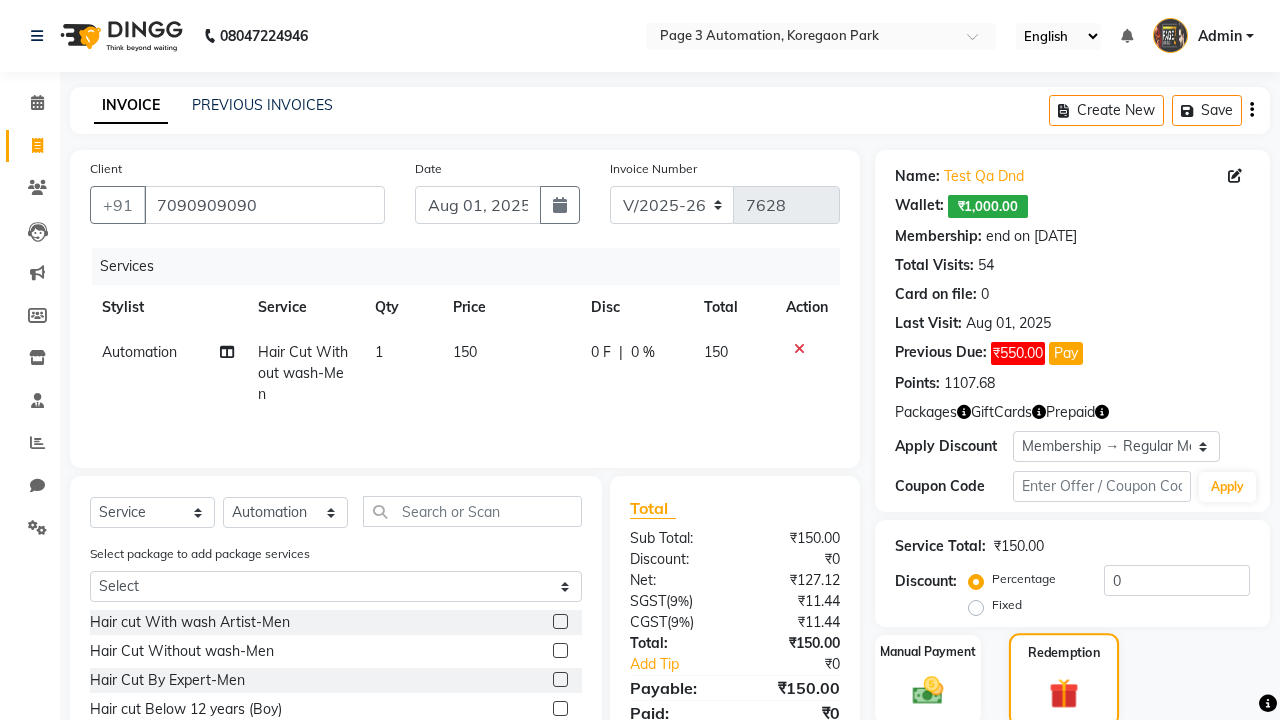 checkbox on "false" 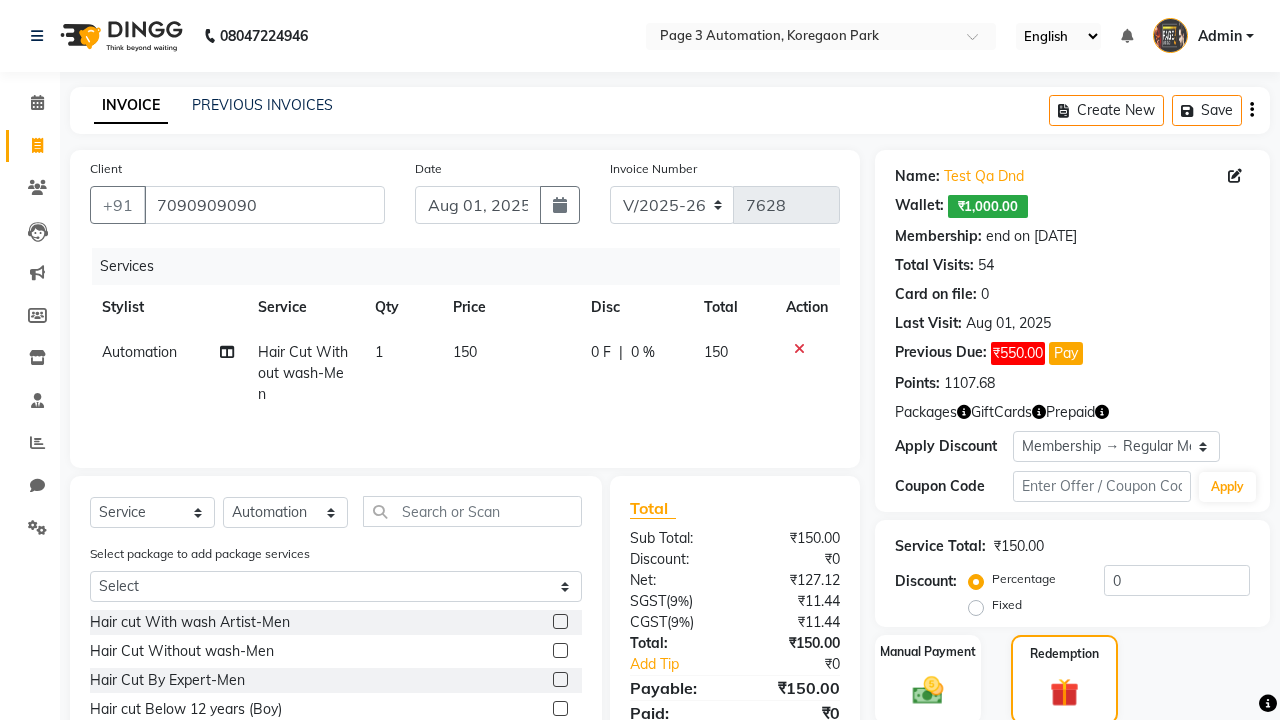 click on "Package  2" 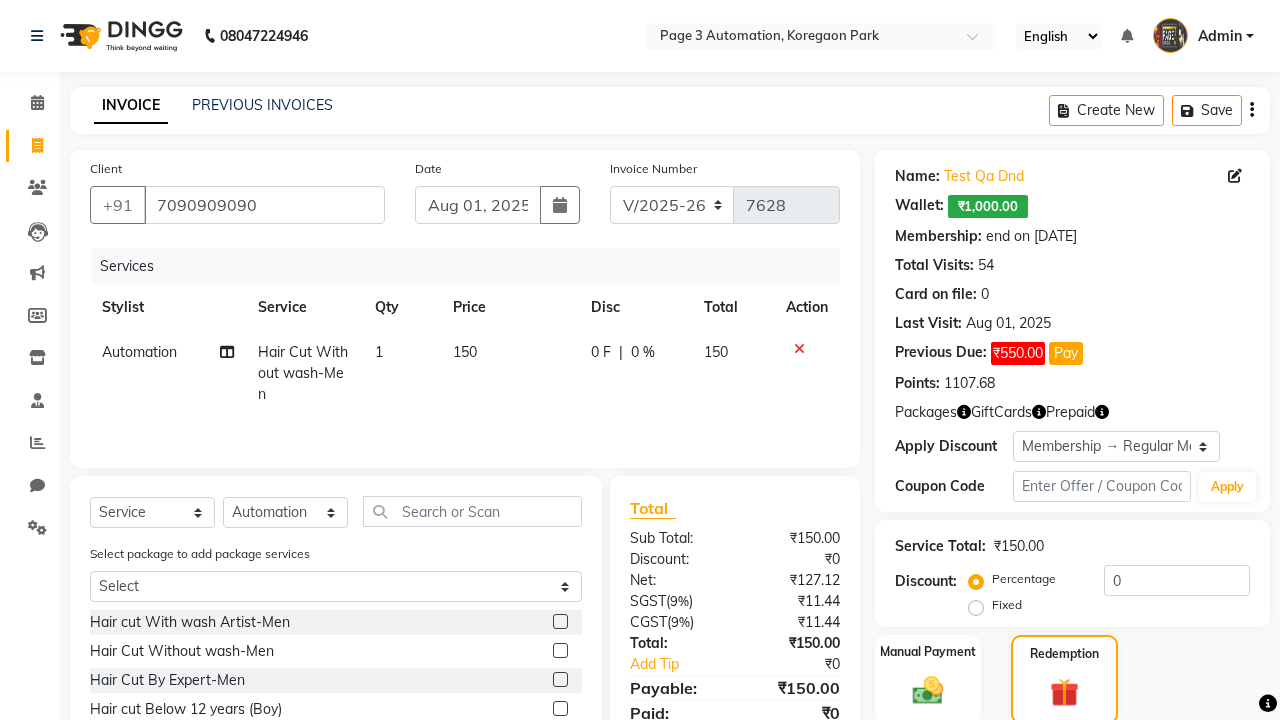 scroll, scrollTop: 202, scrollLeft: 0, axis: vertical 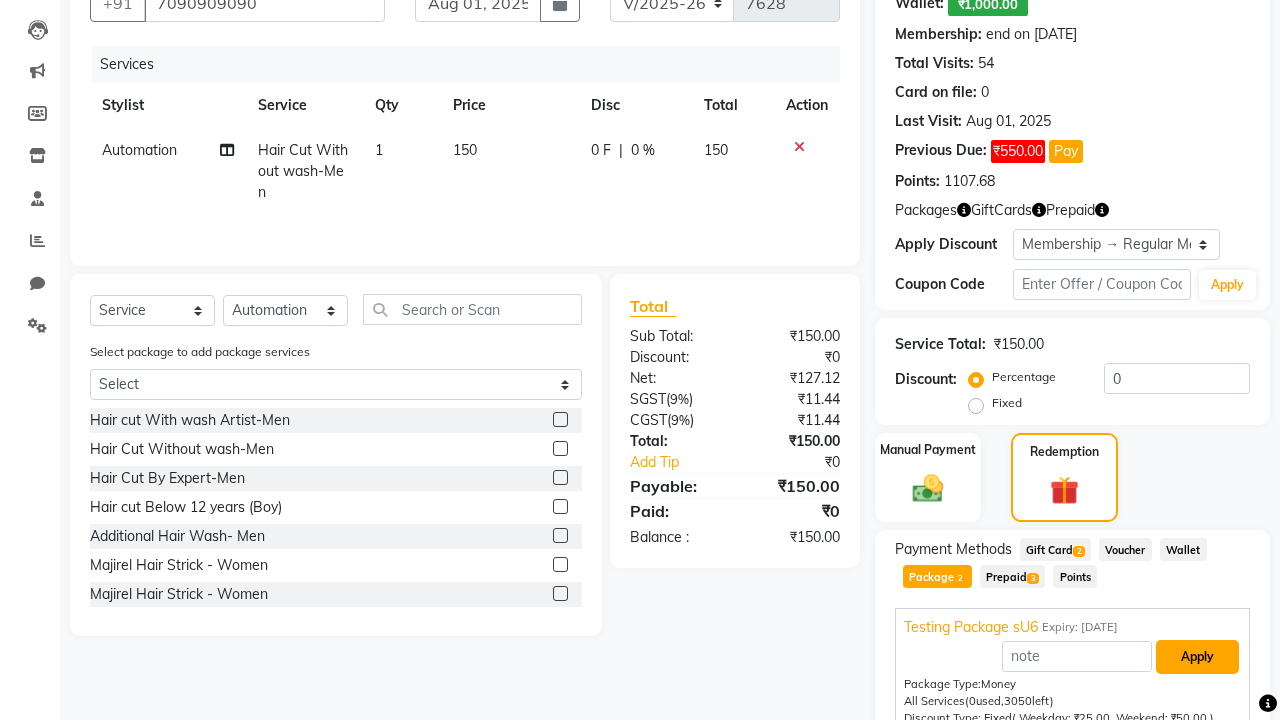click on "Apply" at bounding box center (1197, 657) 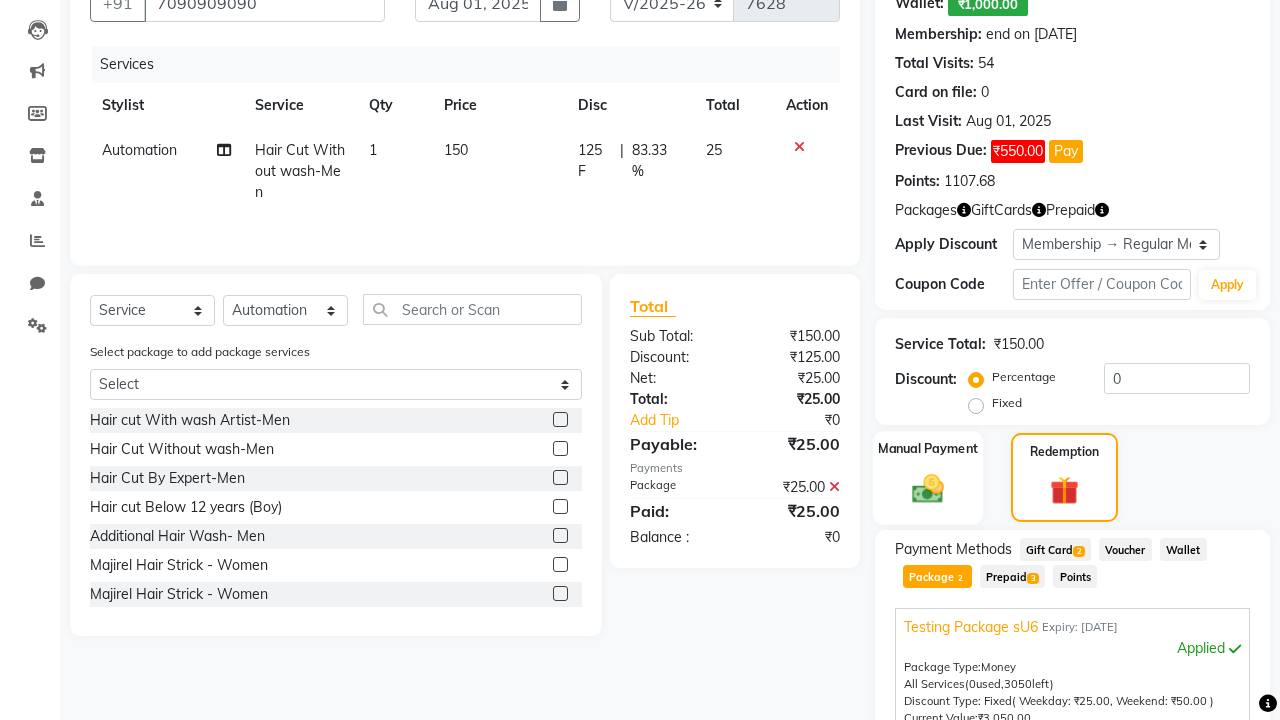 click 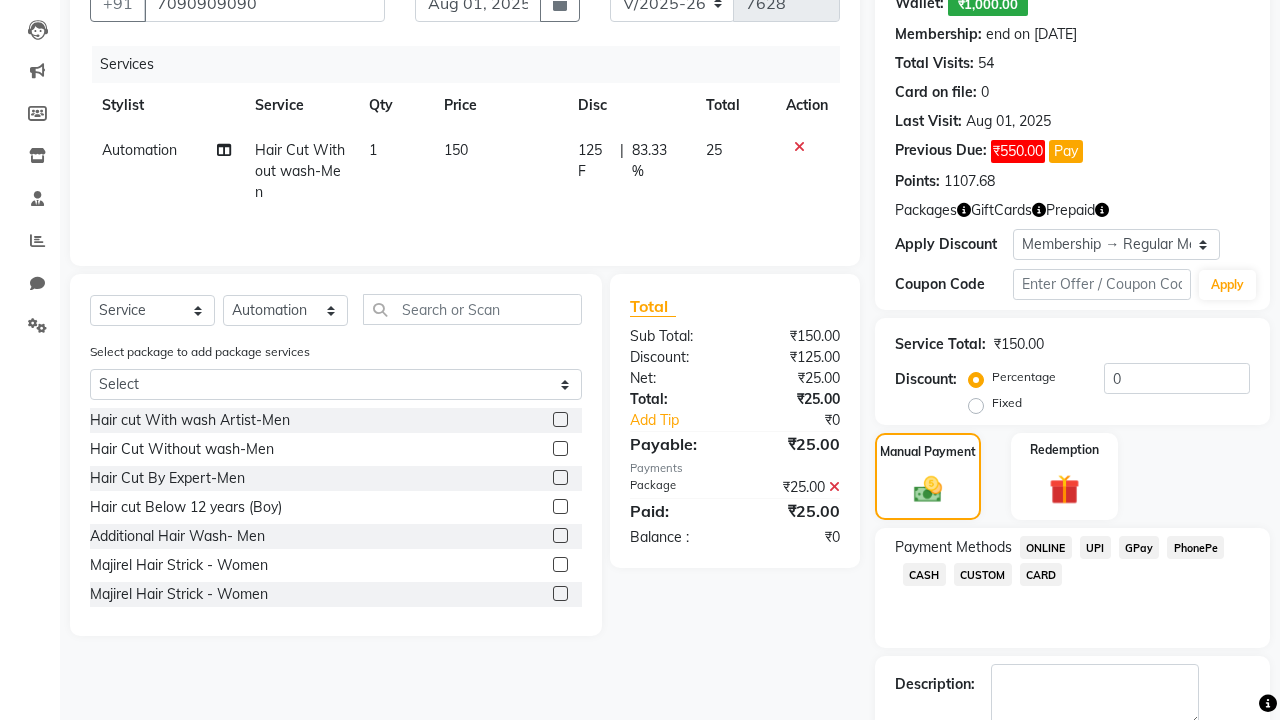 click on "ONLINE" 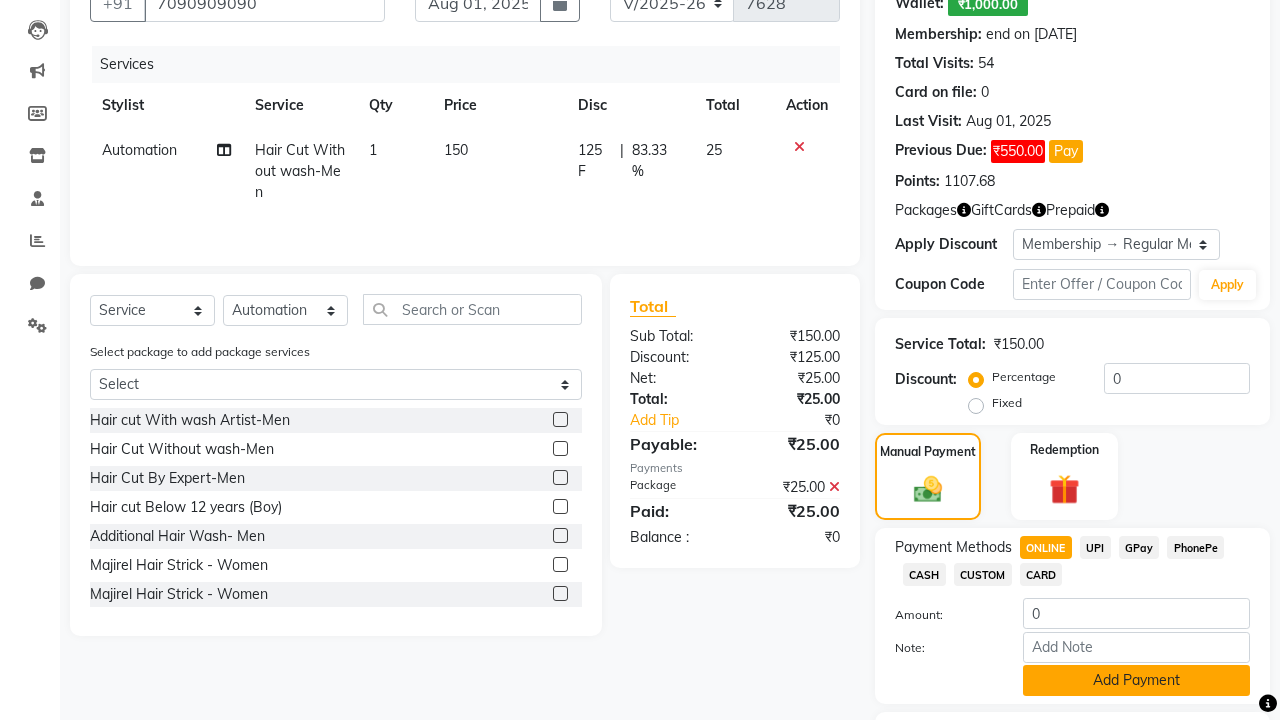 click on "Add Payment" 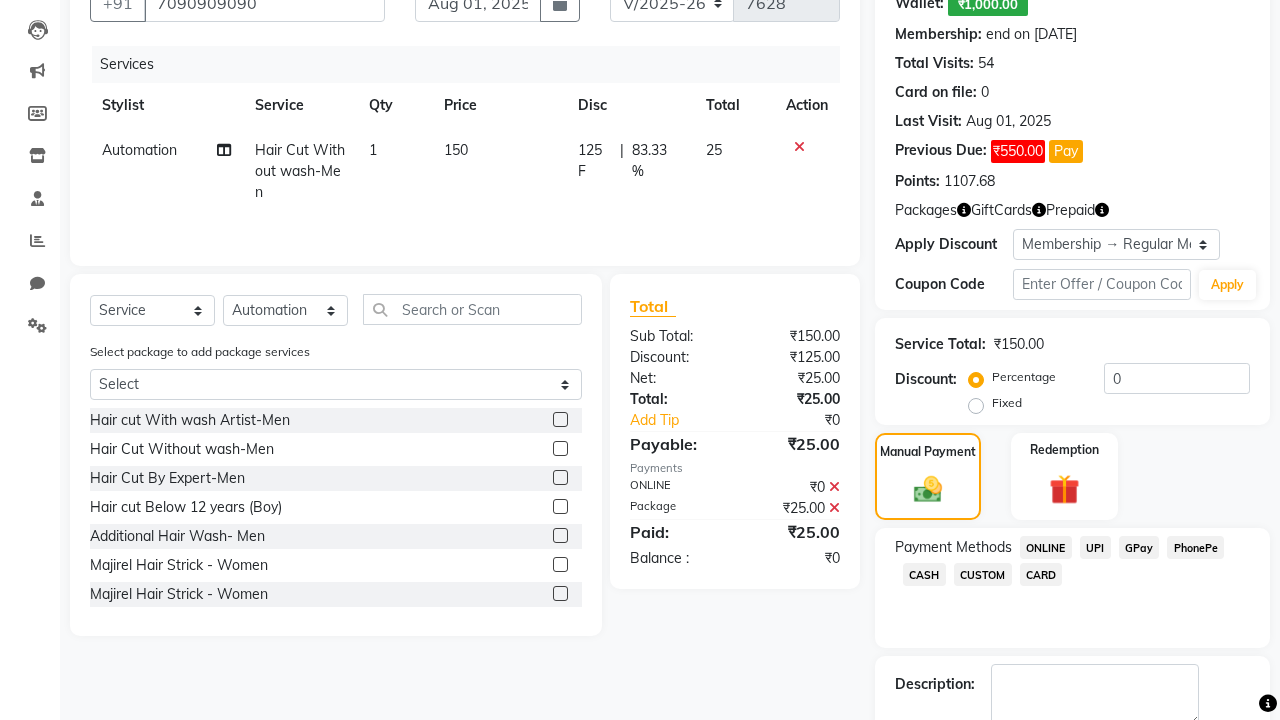 click 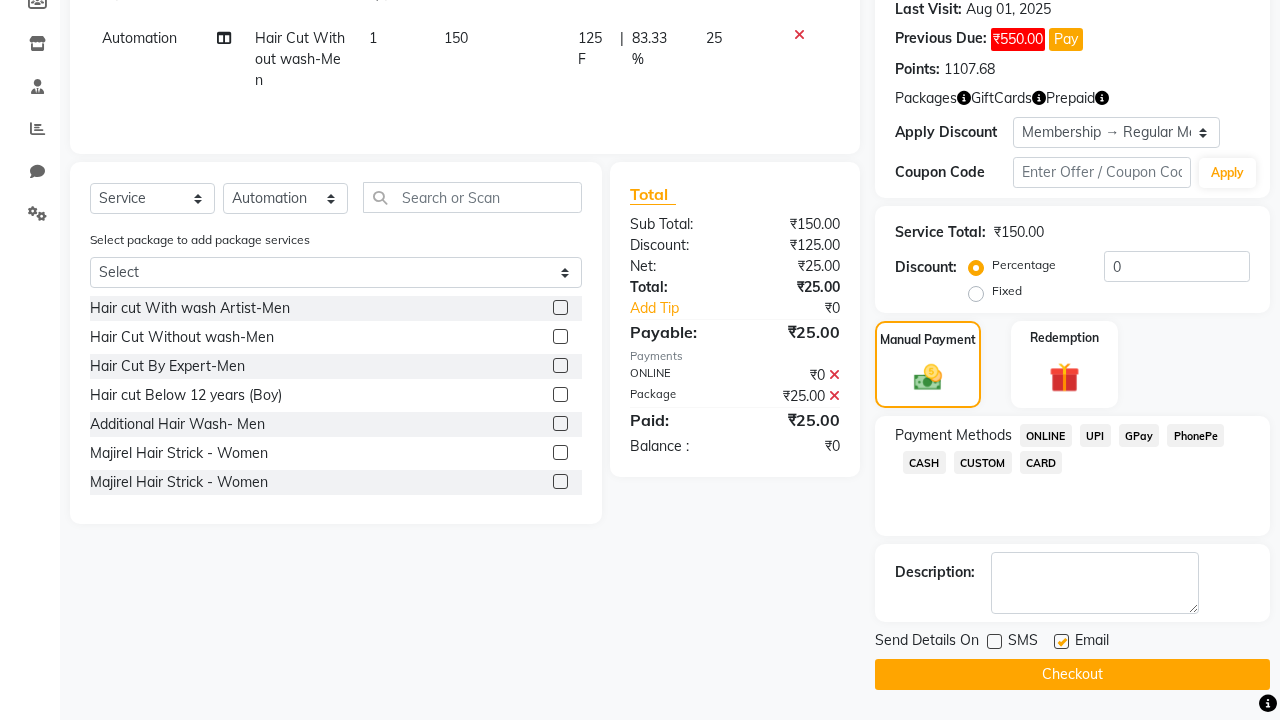 click 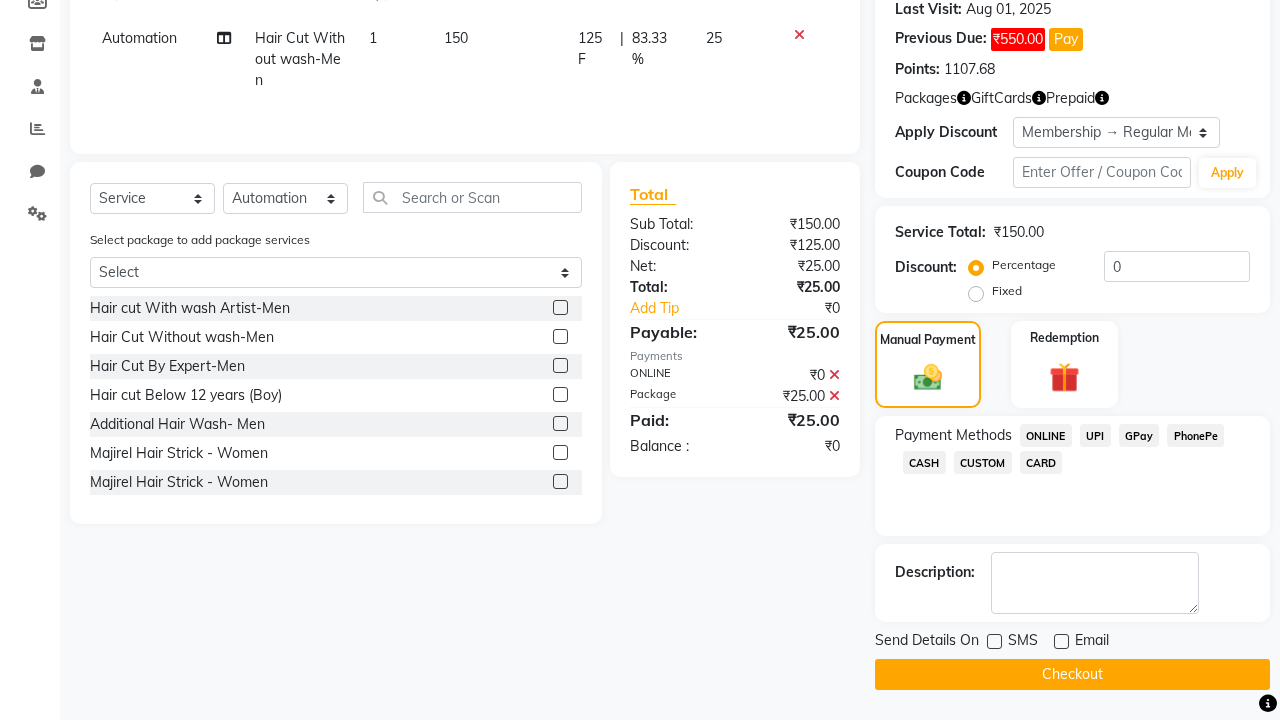click on "Checkout" 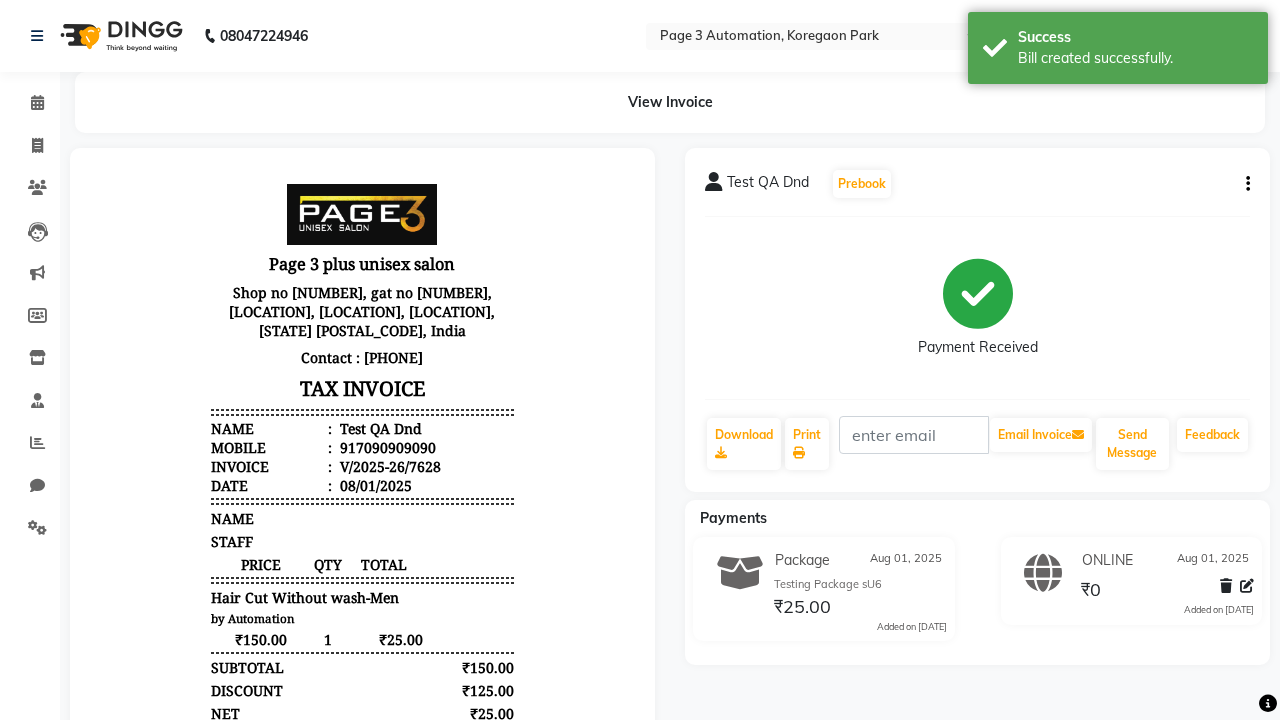 scroll, scrollTop: 0, scrollLeft: 0, axis: both 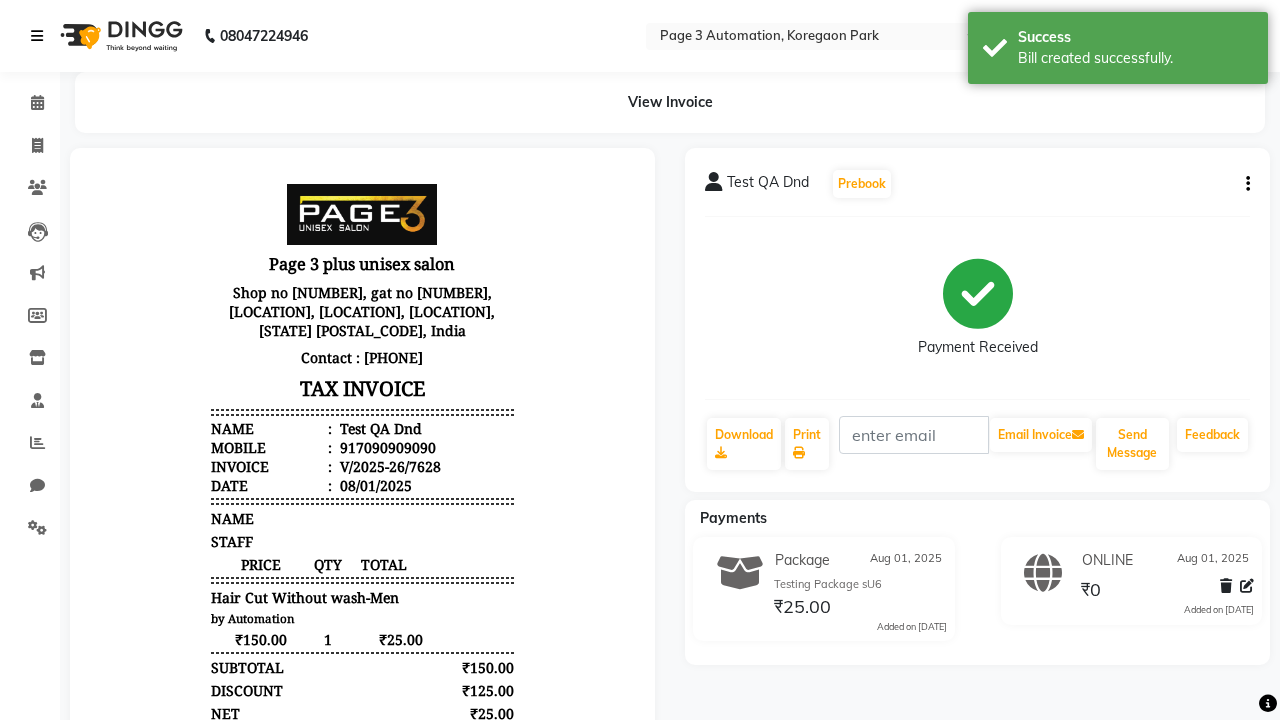 click on "Bill created successfully." at bounding box center (1135, 58) 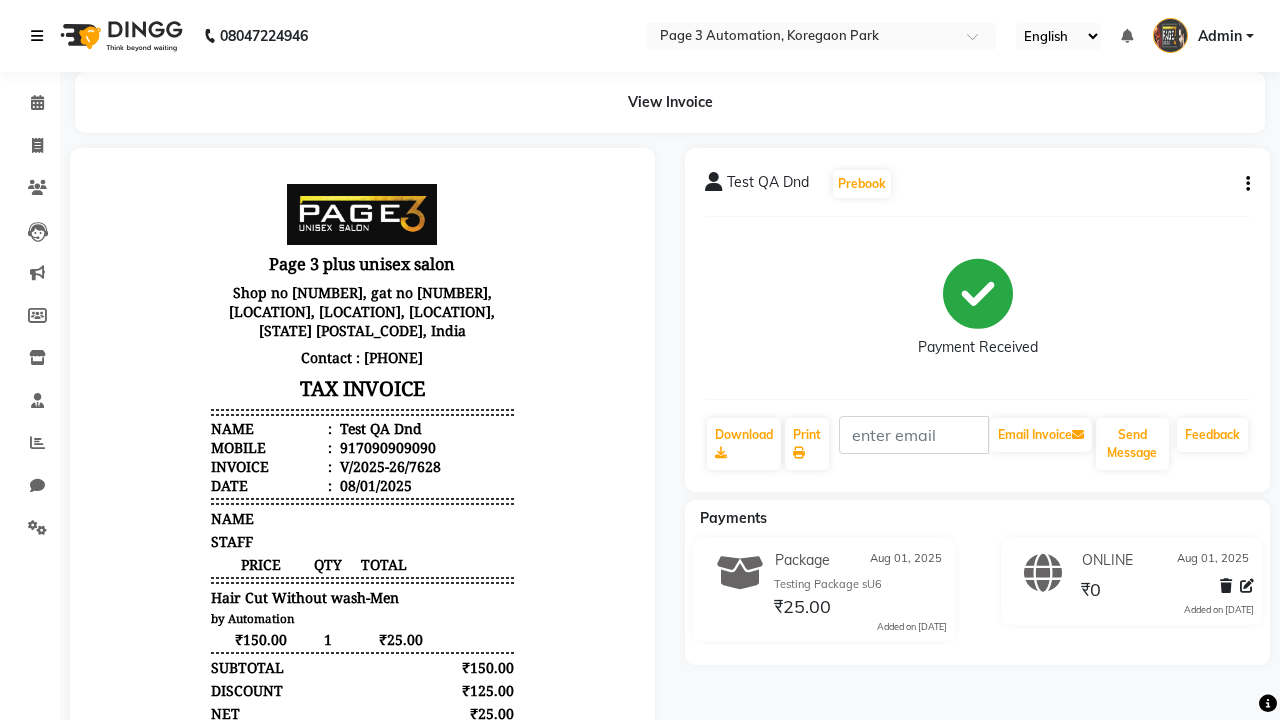 click at bounding box center [37, 36] 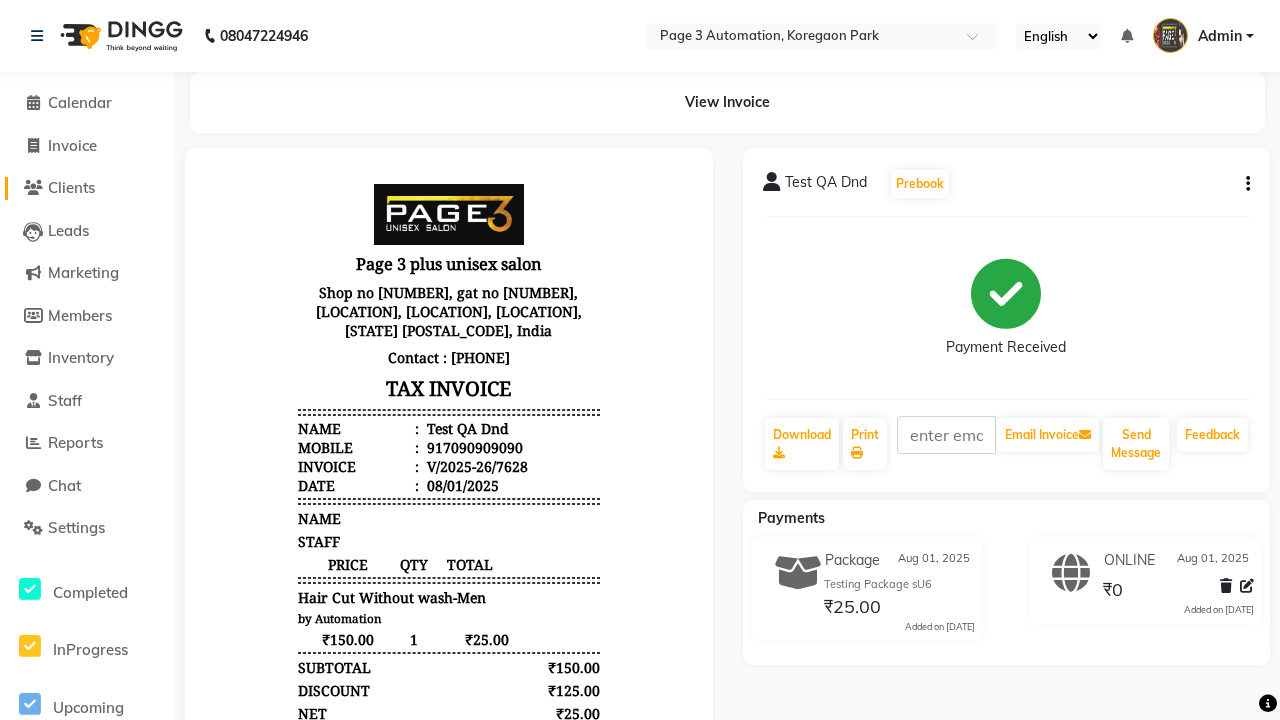 click on "Clients" 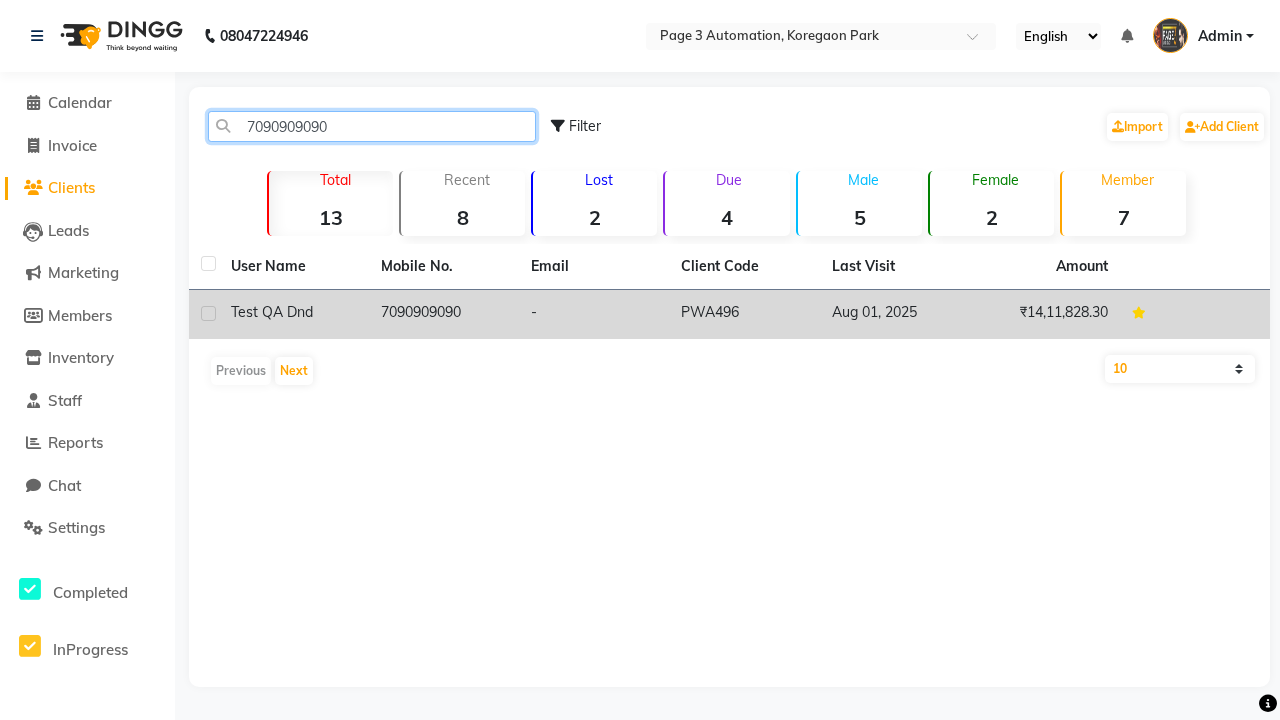type on "7090909090" 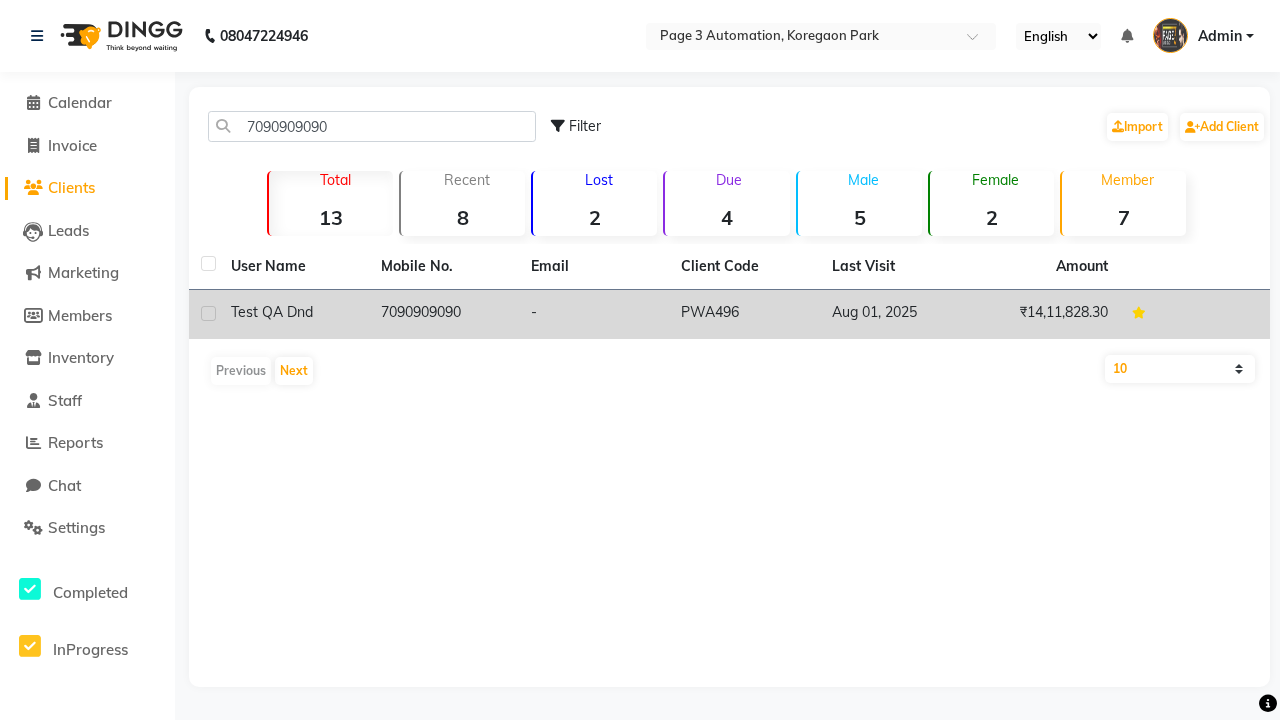 click on "7090909090" 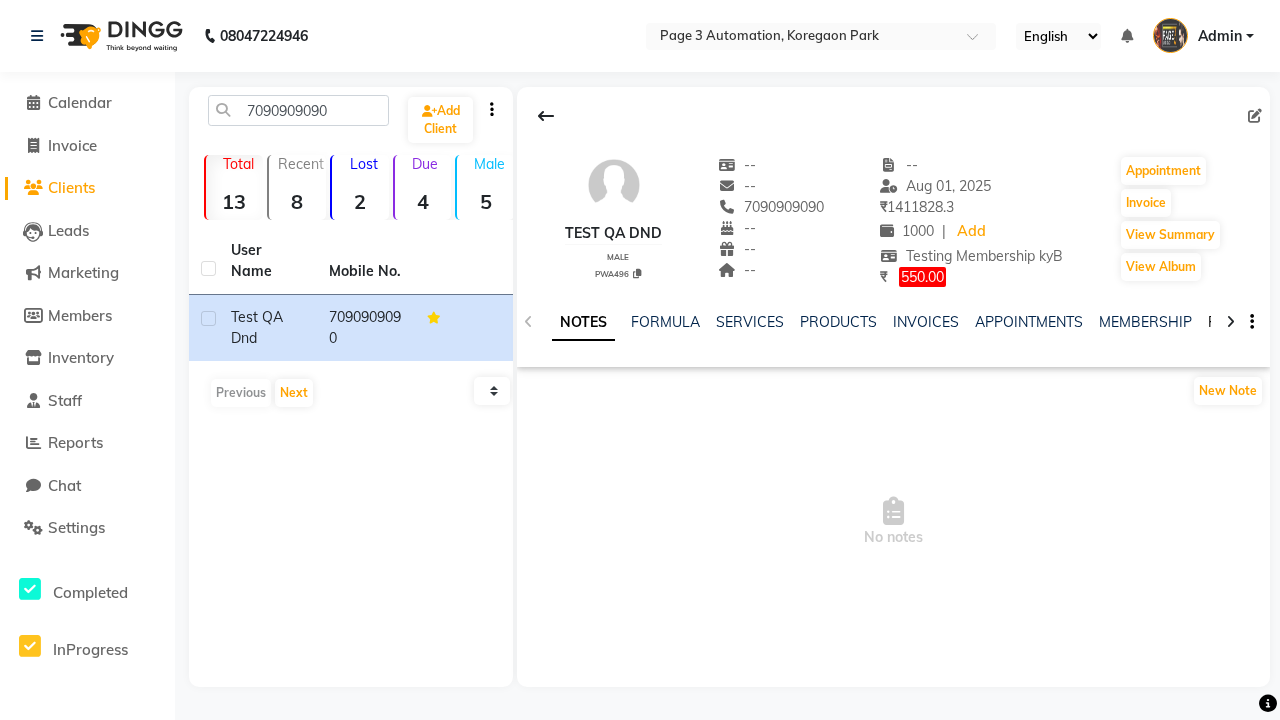 click on "PACKAGES" 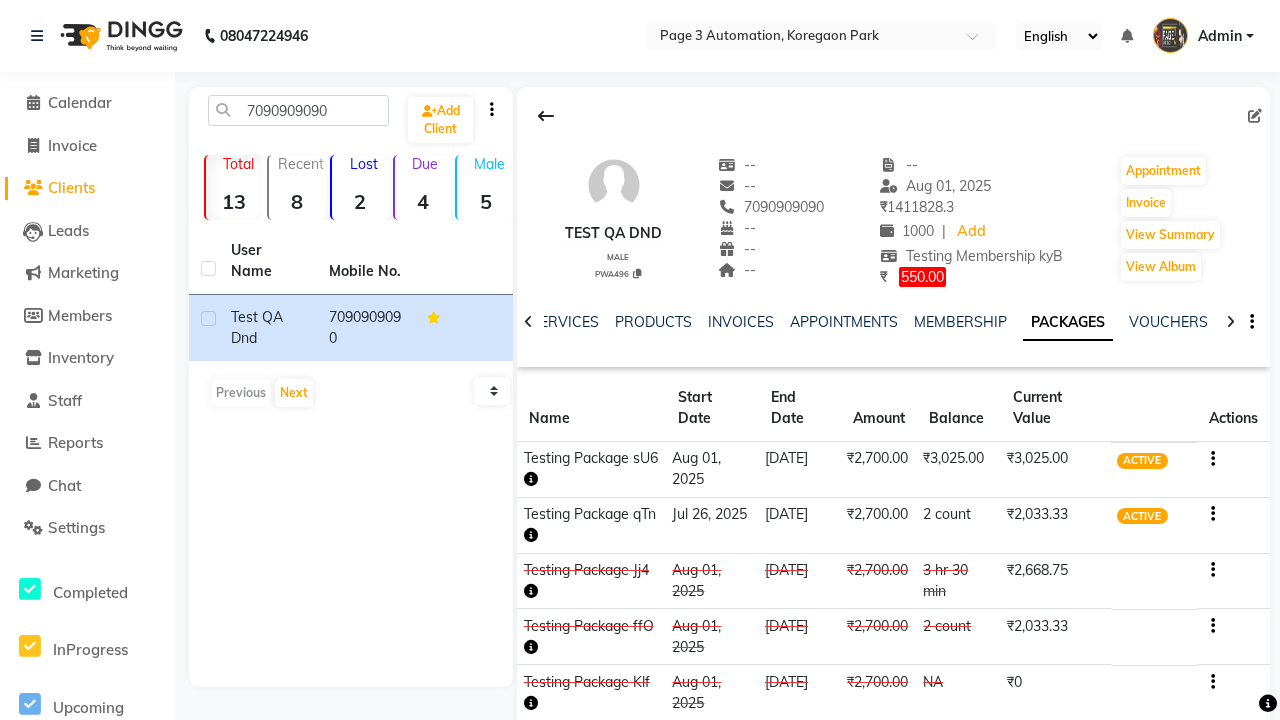 click 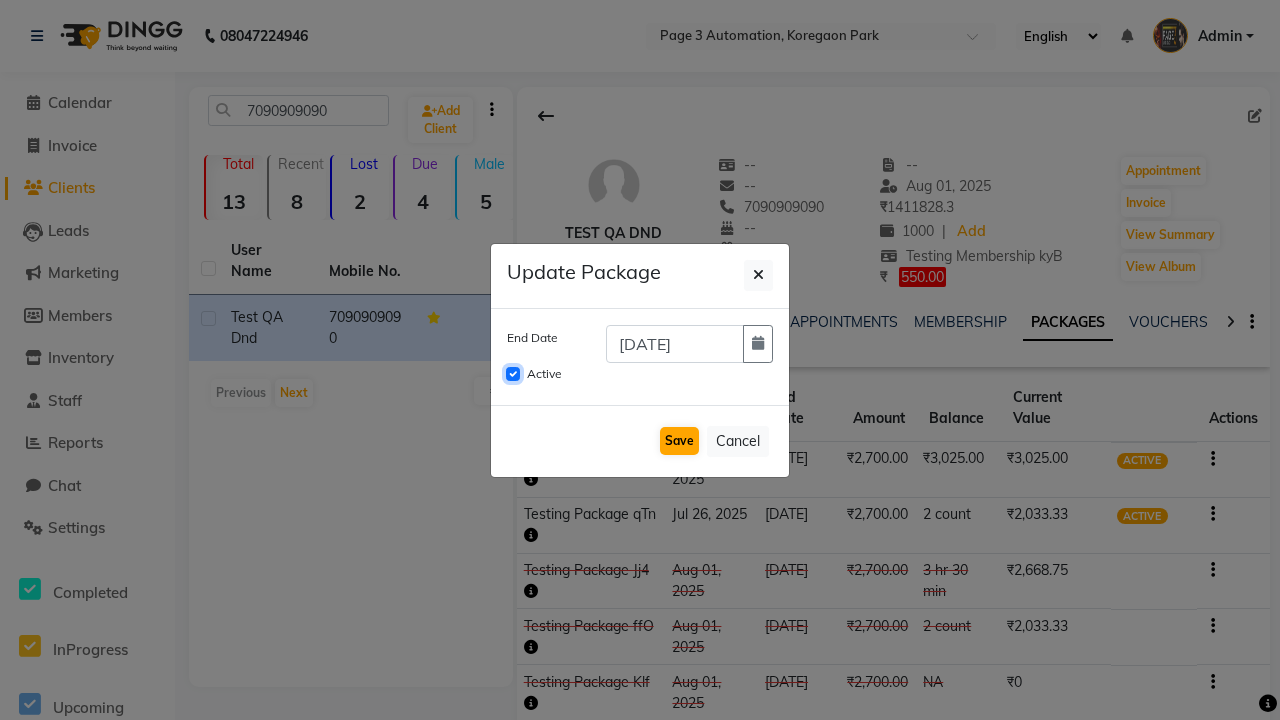 click on "Active" at bounding box center (513, 374) 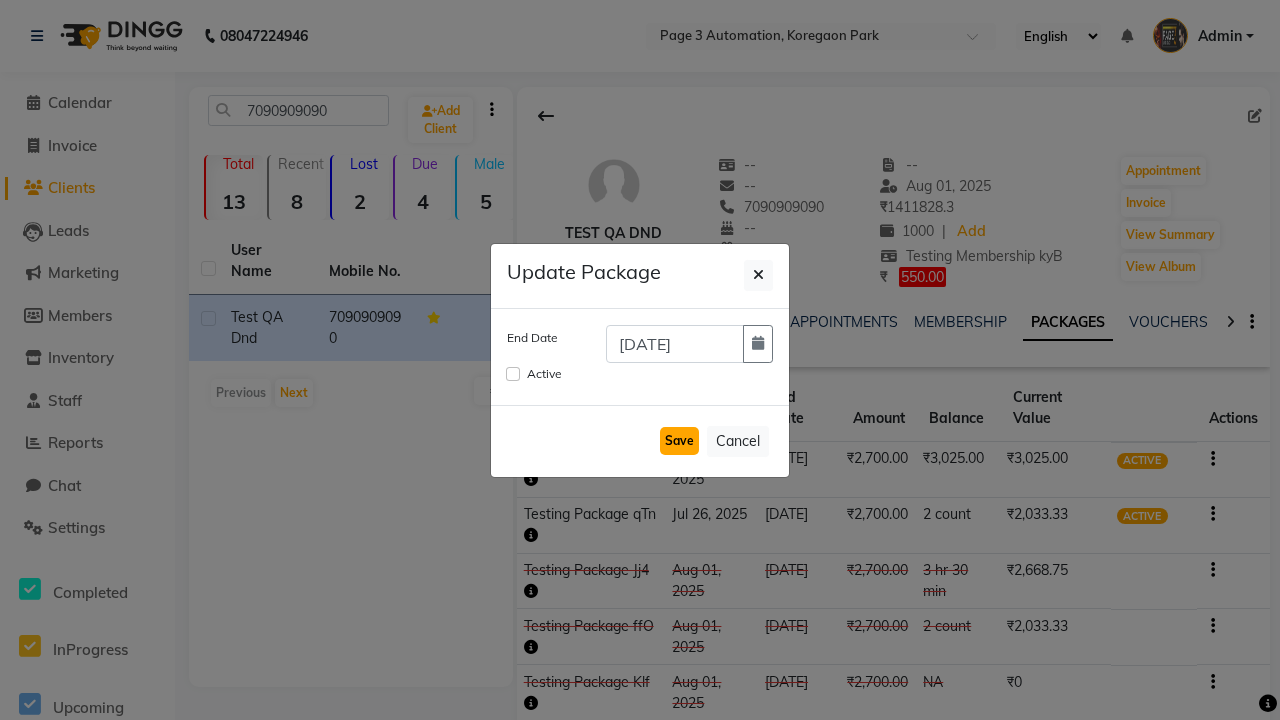 click on "Save" 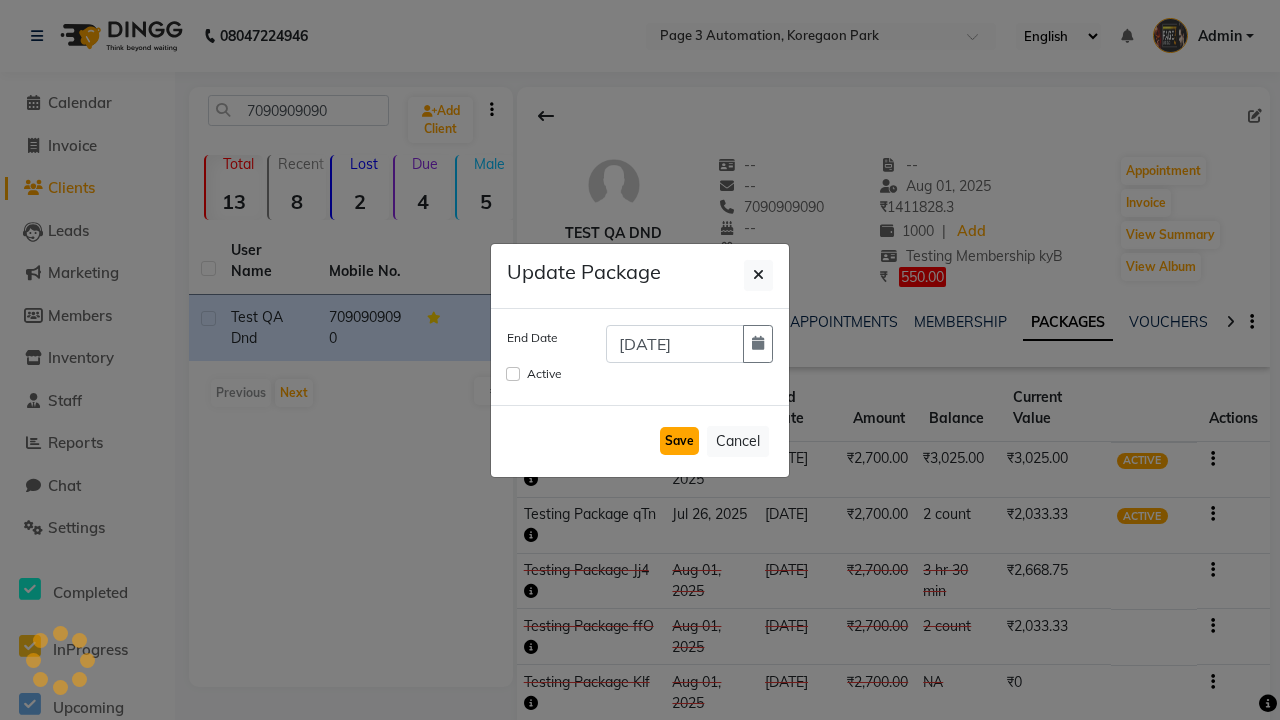 type 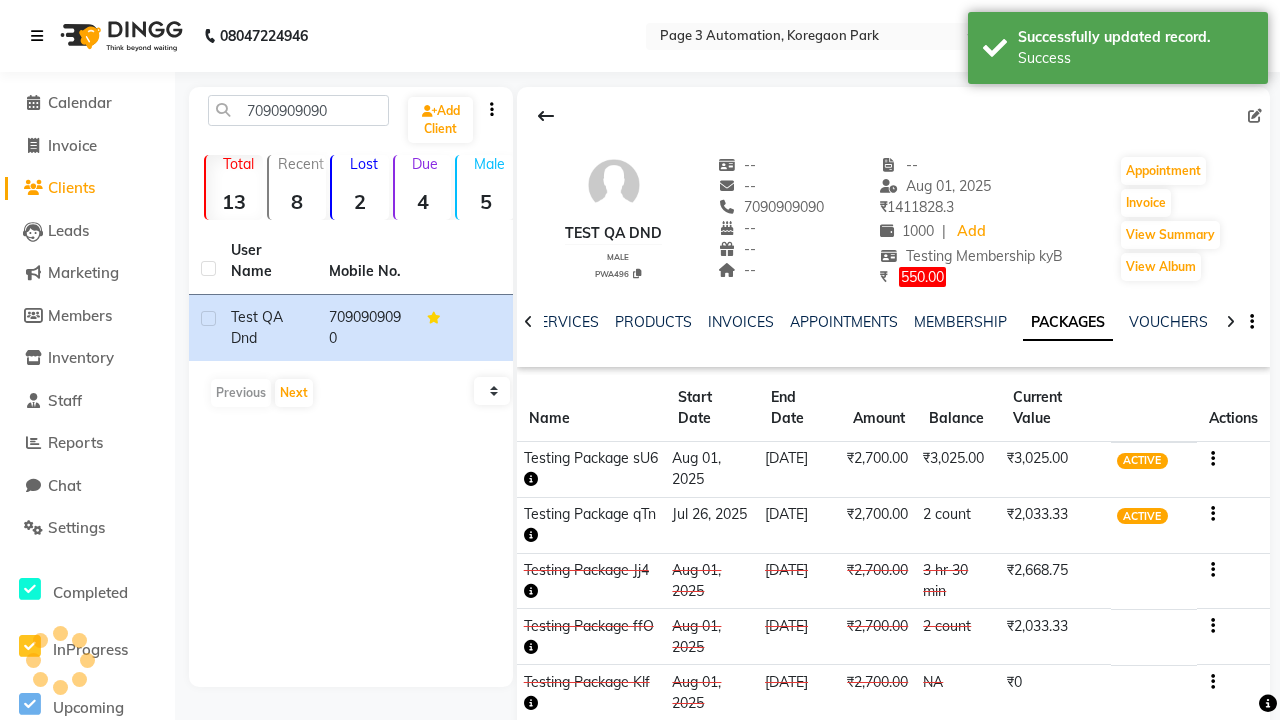 click on "Success" at bounding box center (1135, 58) 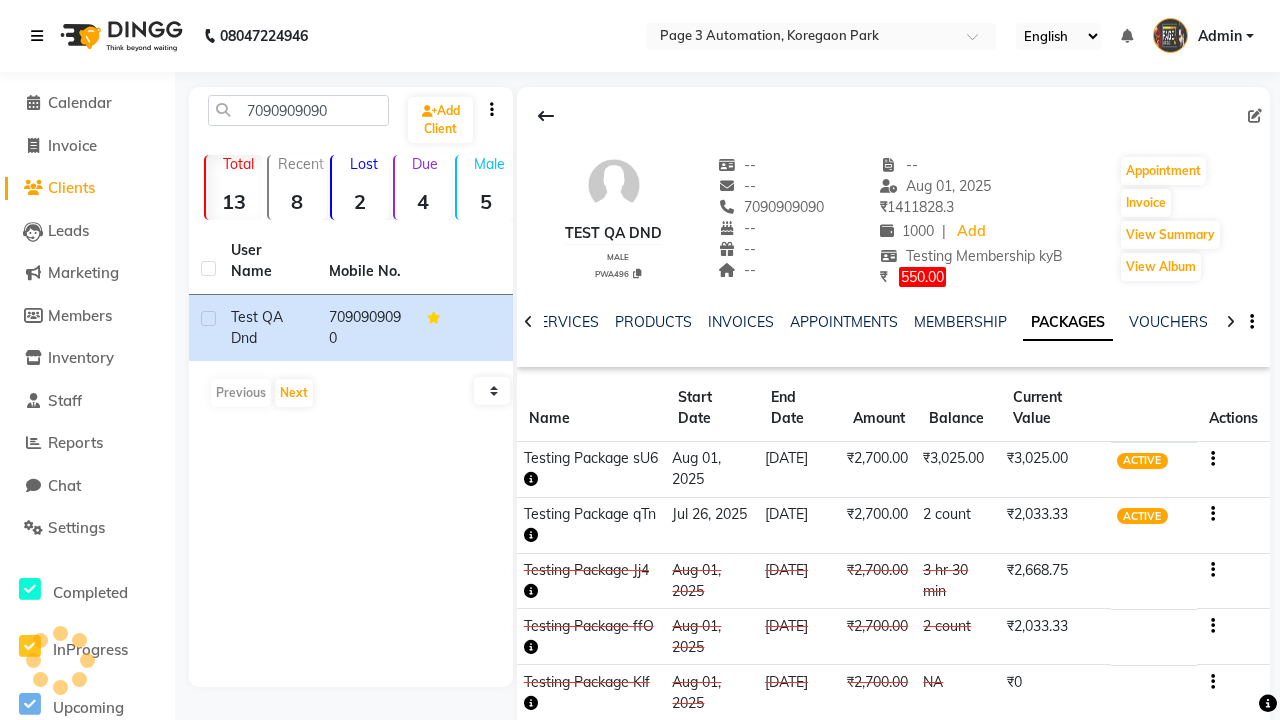 click at bounding box center (37, 36) 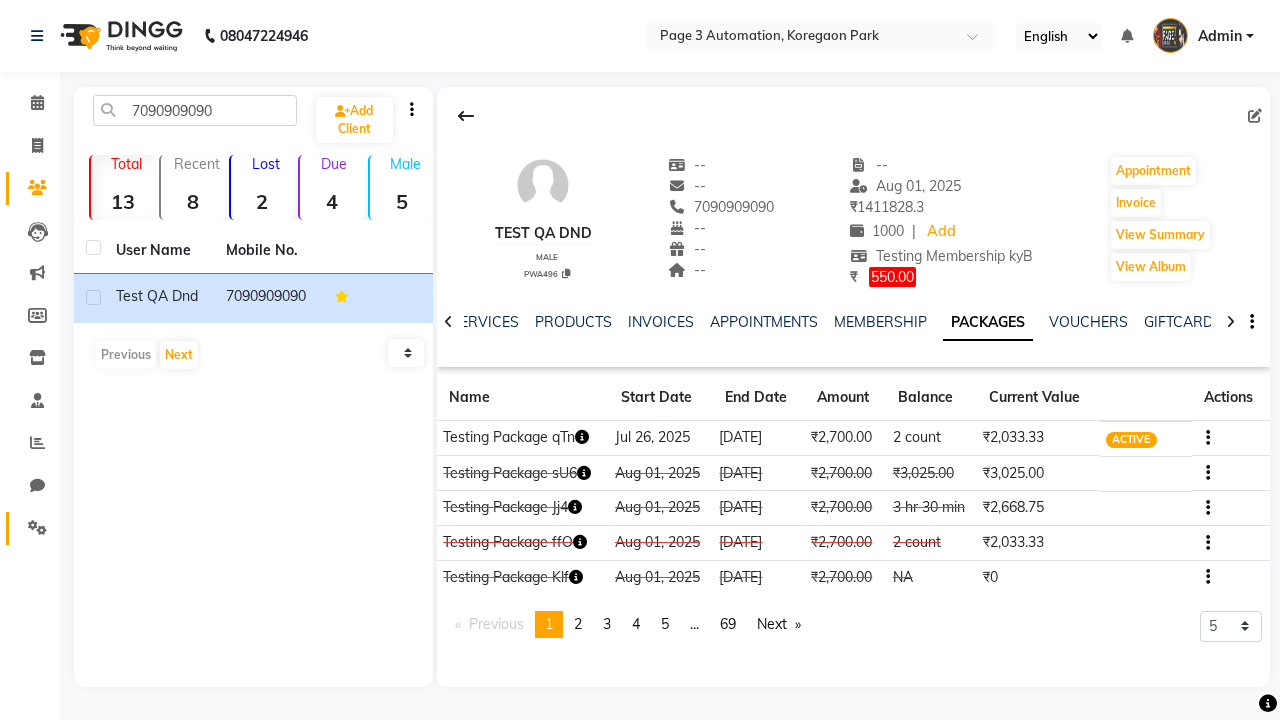 click 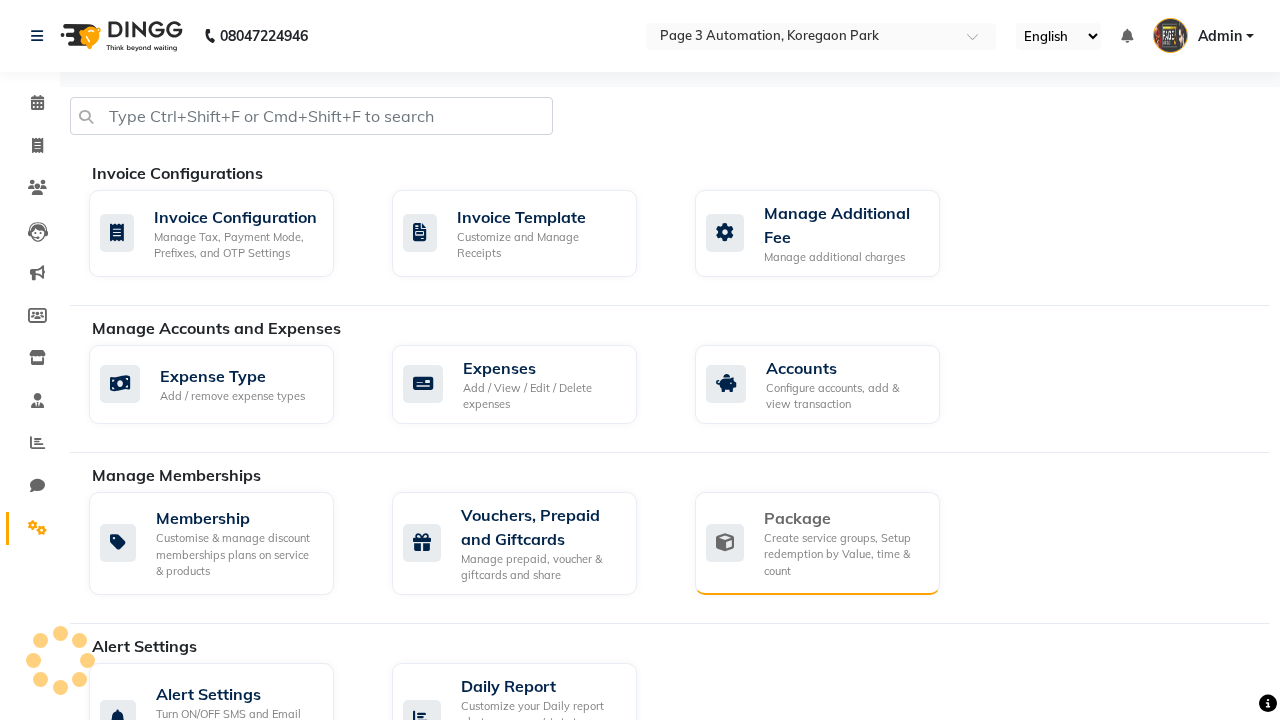 click on "Package" 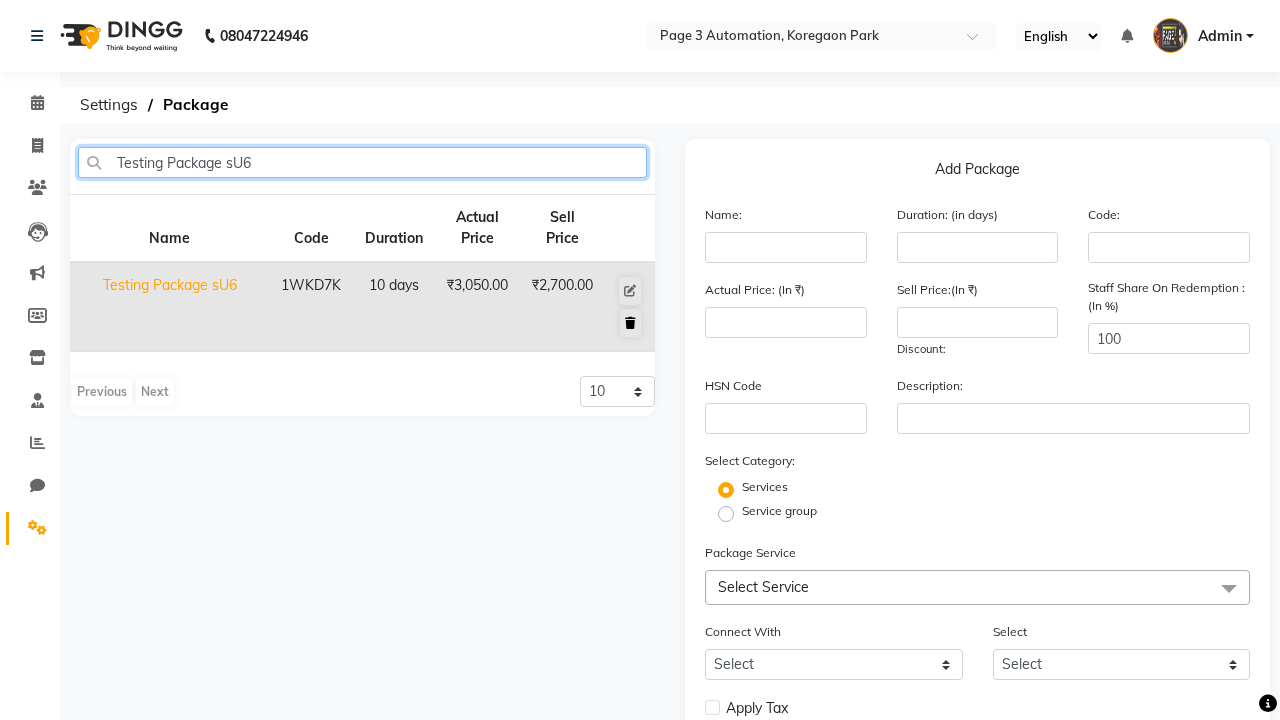 type on "Testing Package sU6" 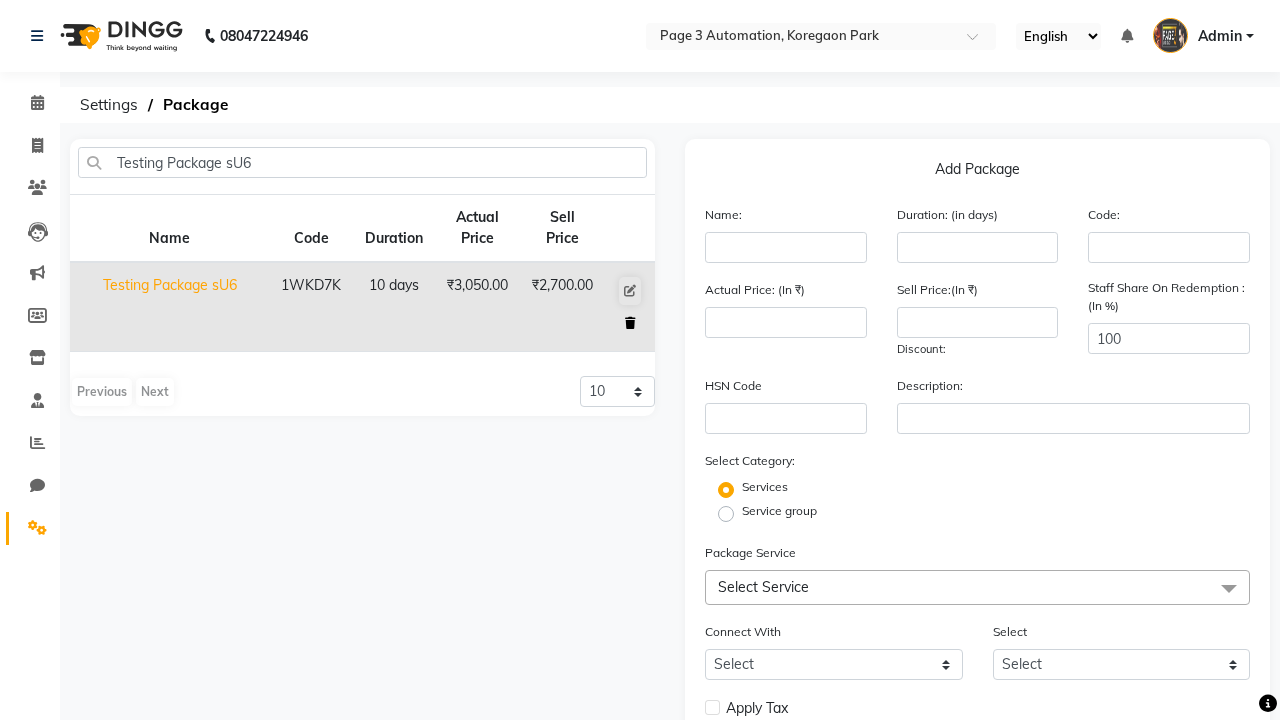 click 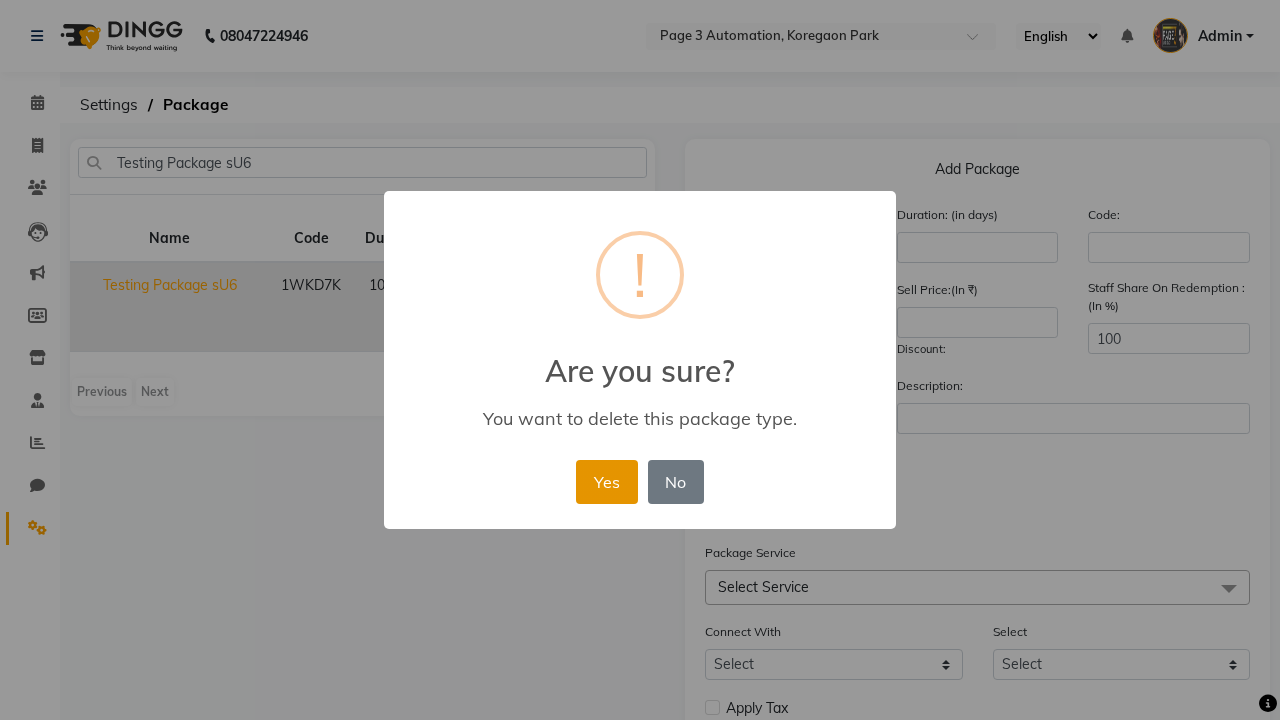 click on "Yes" at bounding box center [606, 482] 